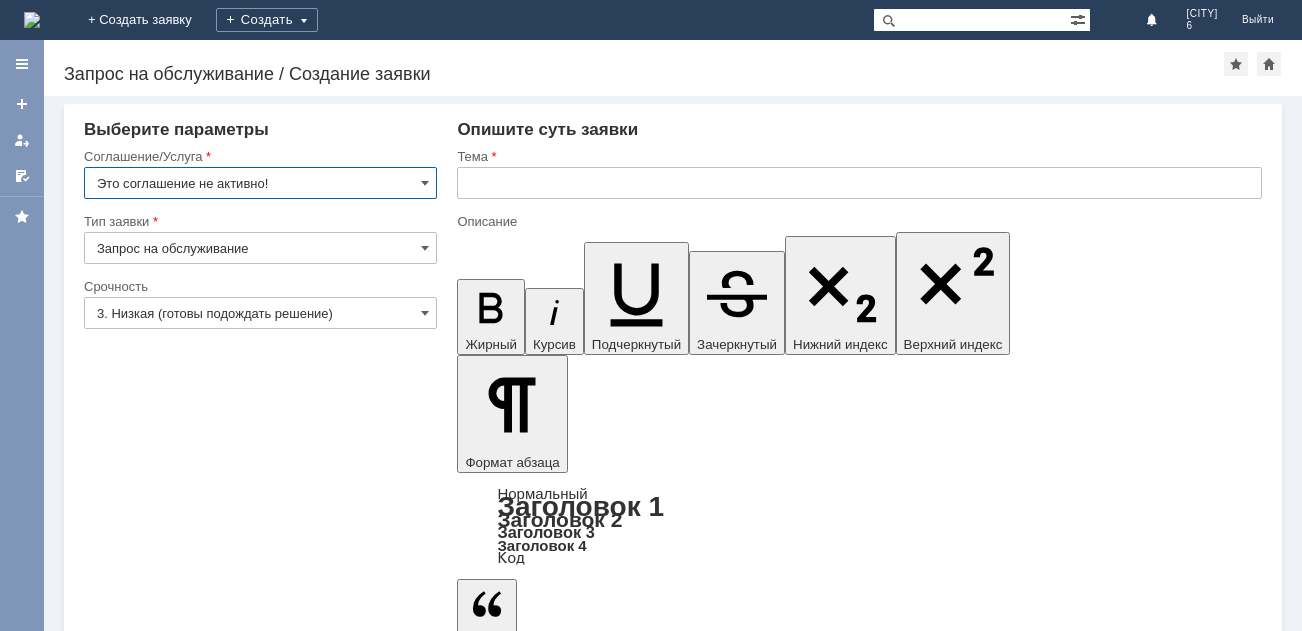 scroll, scrollTop: 0, scrollLeft: 0, axis: both 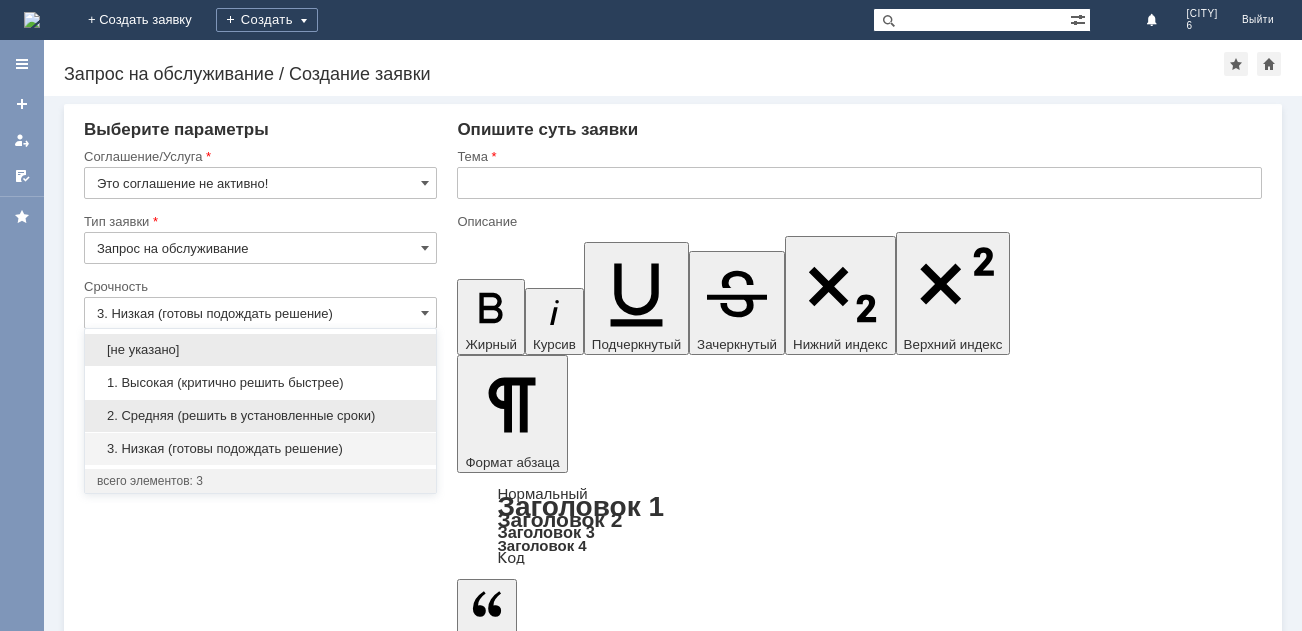 click on "2. Средняя (решить в установленные сроки)" at bounding box center [260, 416] 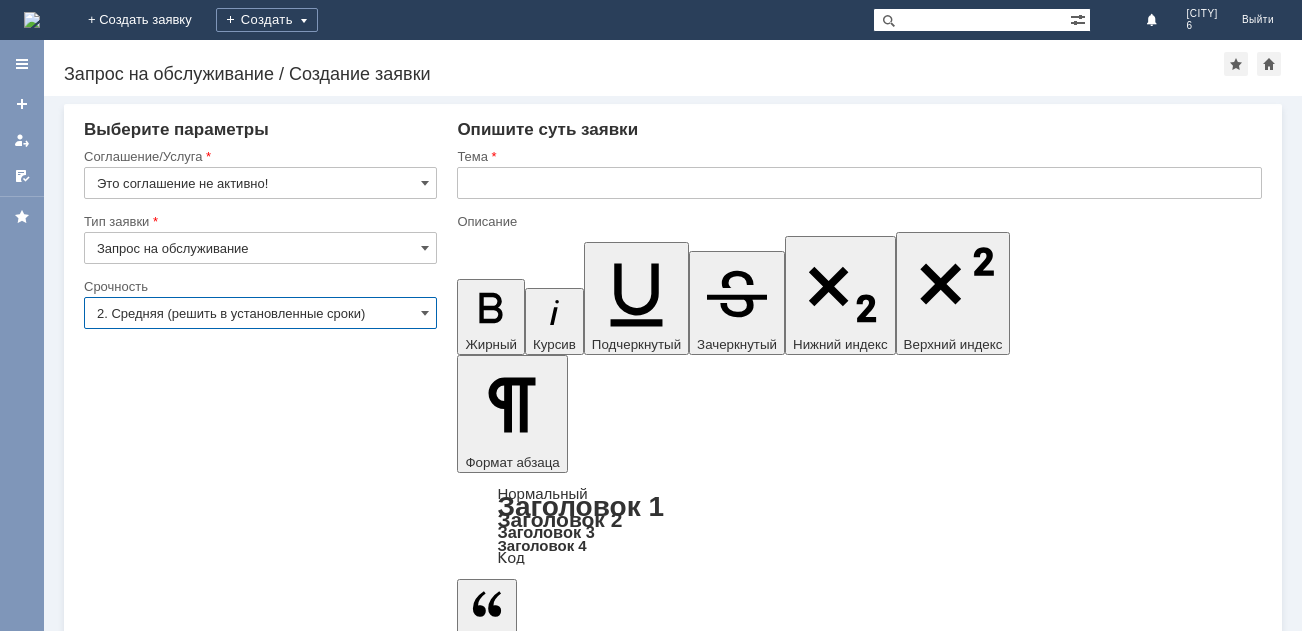 type on "2. Средняя (решить в установленные сроки)" 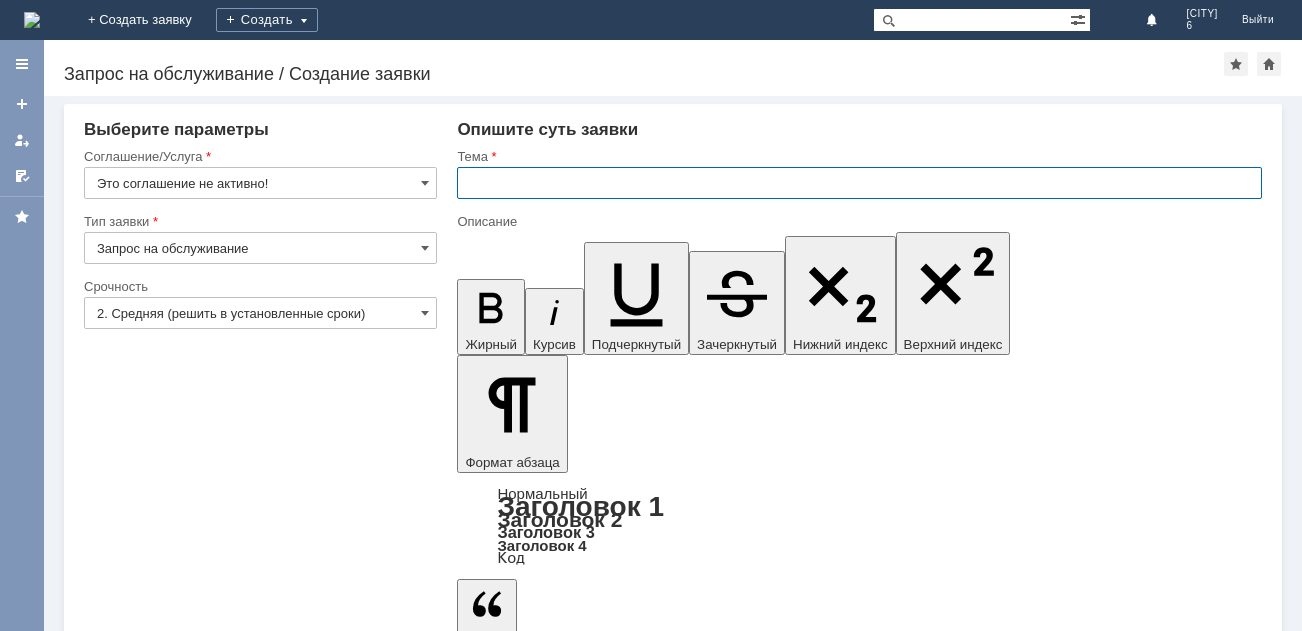 click on "Отмена" at bounding box center (258, 5510) 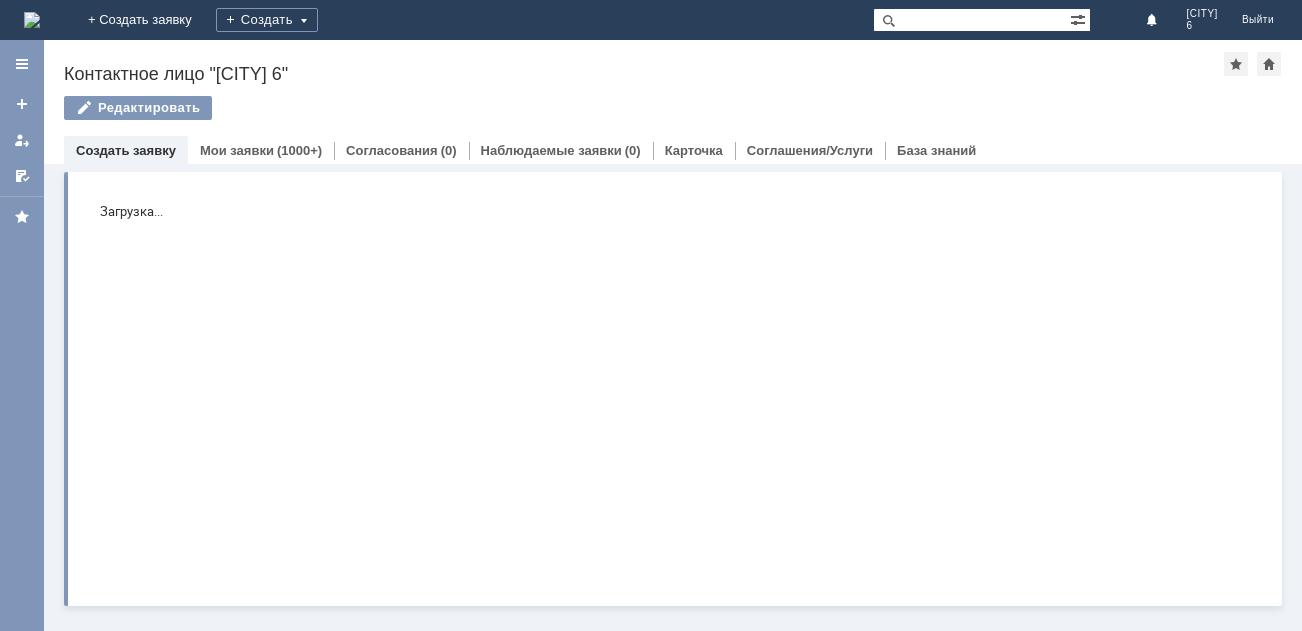 scroll, scrollTop: 0, scrollLeft: 0, axis: both 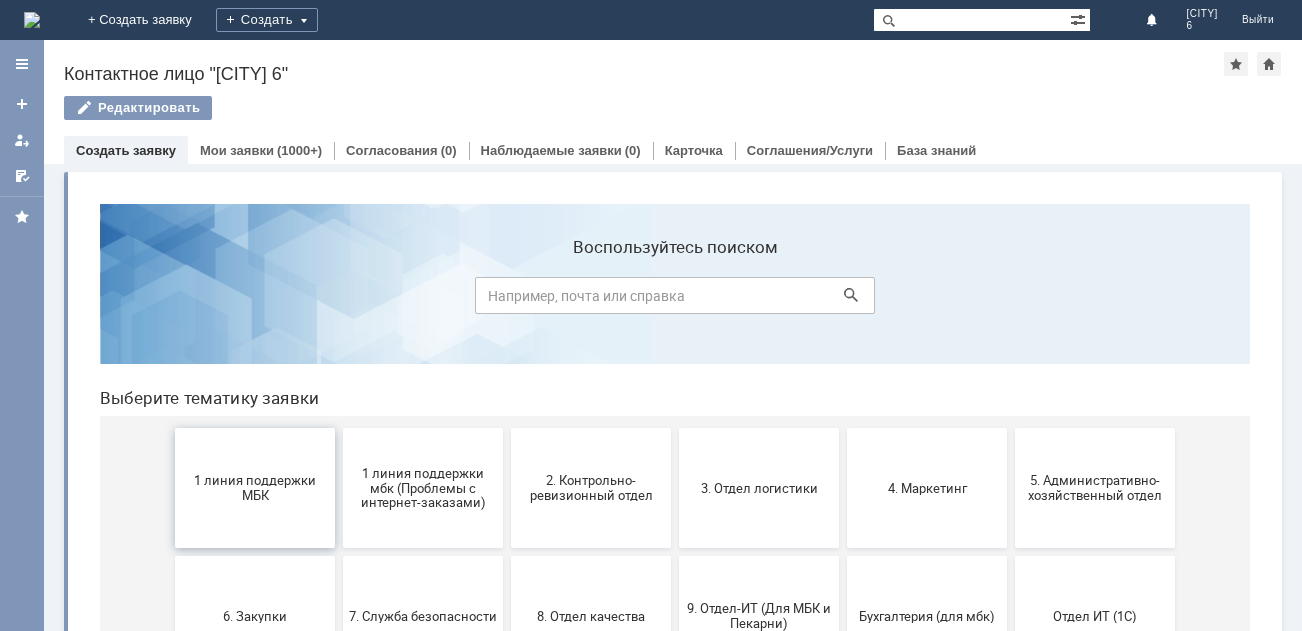 click on "1 линия поддержки МБК" at bounding box center (255, 488) 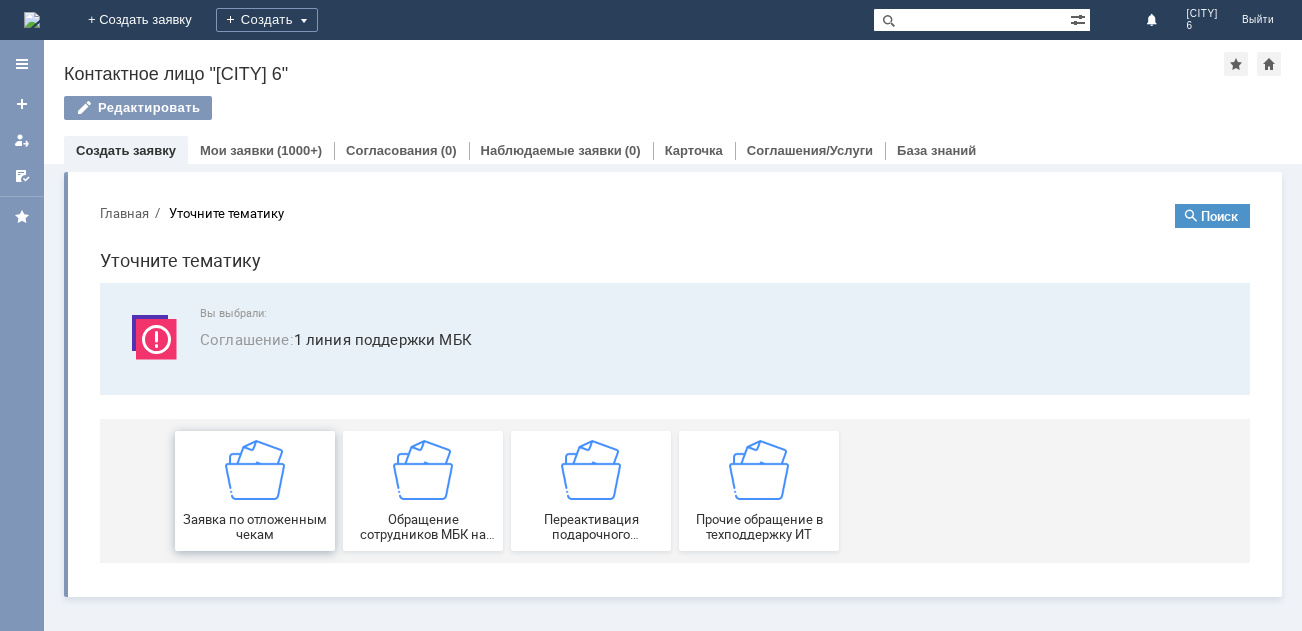 click on "Заявка по отложенным чекам" at bounding box center [255, 491] 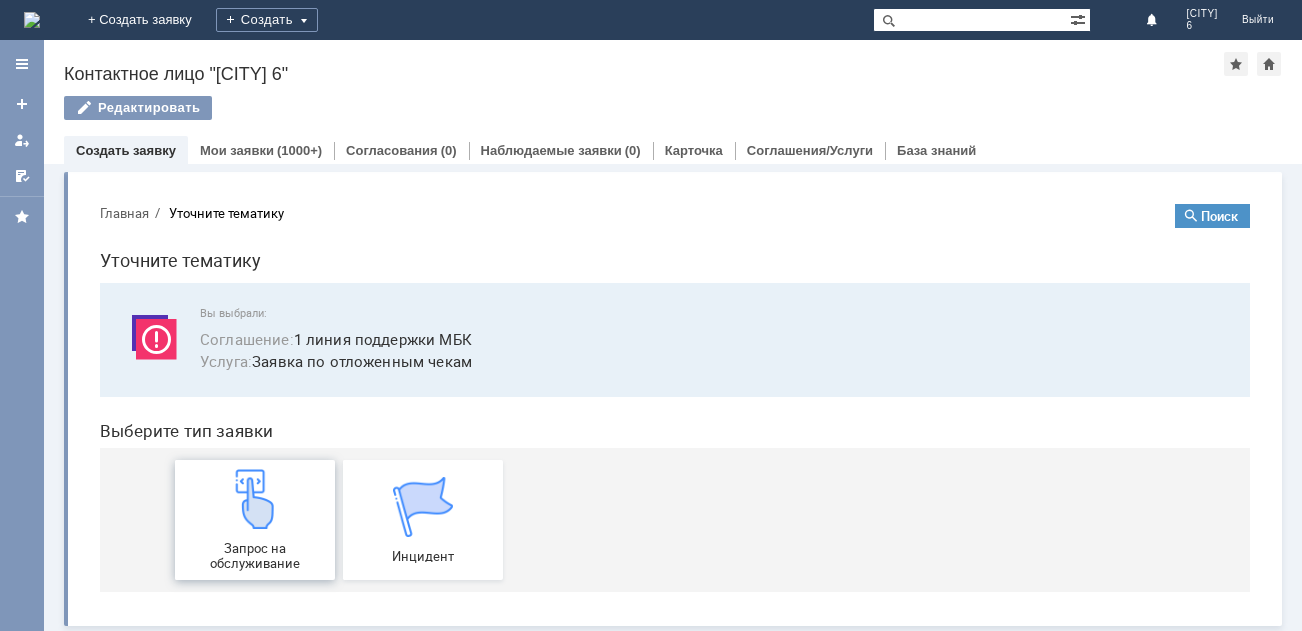 click on "Запрос на обслуживание" at bounding box center (255, 520) 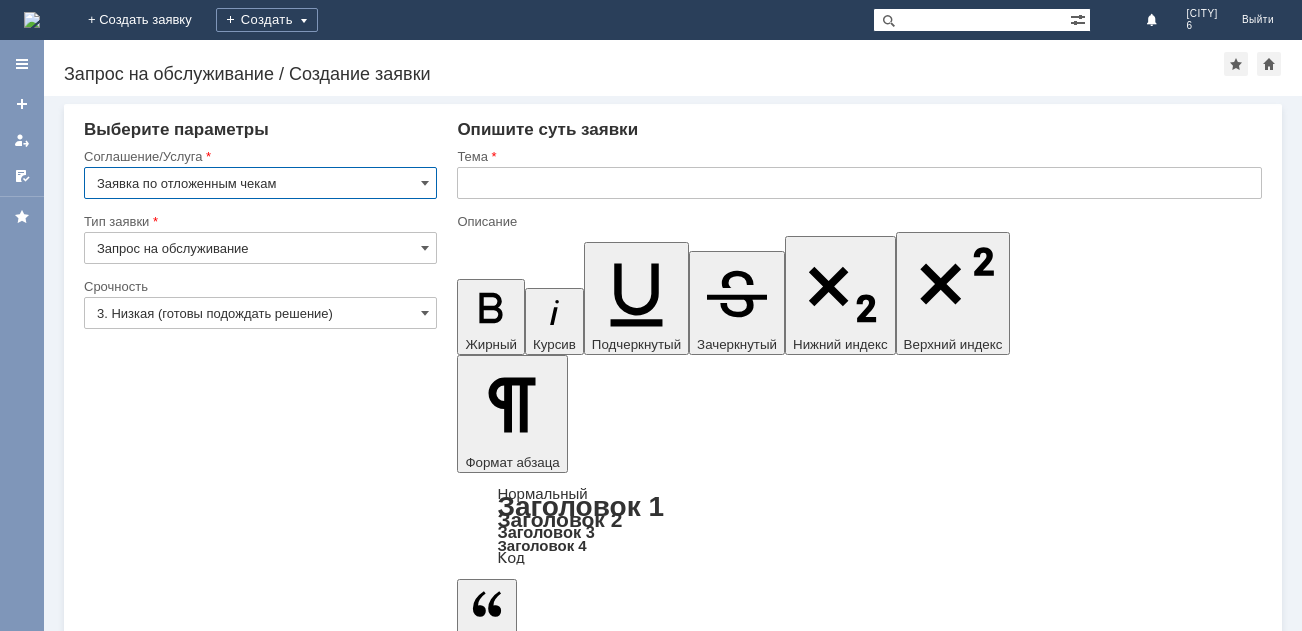 scroll, scrollTop: 0, scrollLeft: 0, axis: both 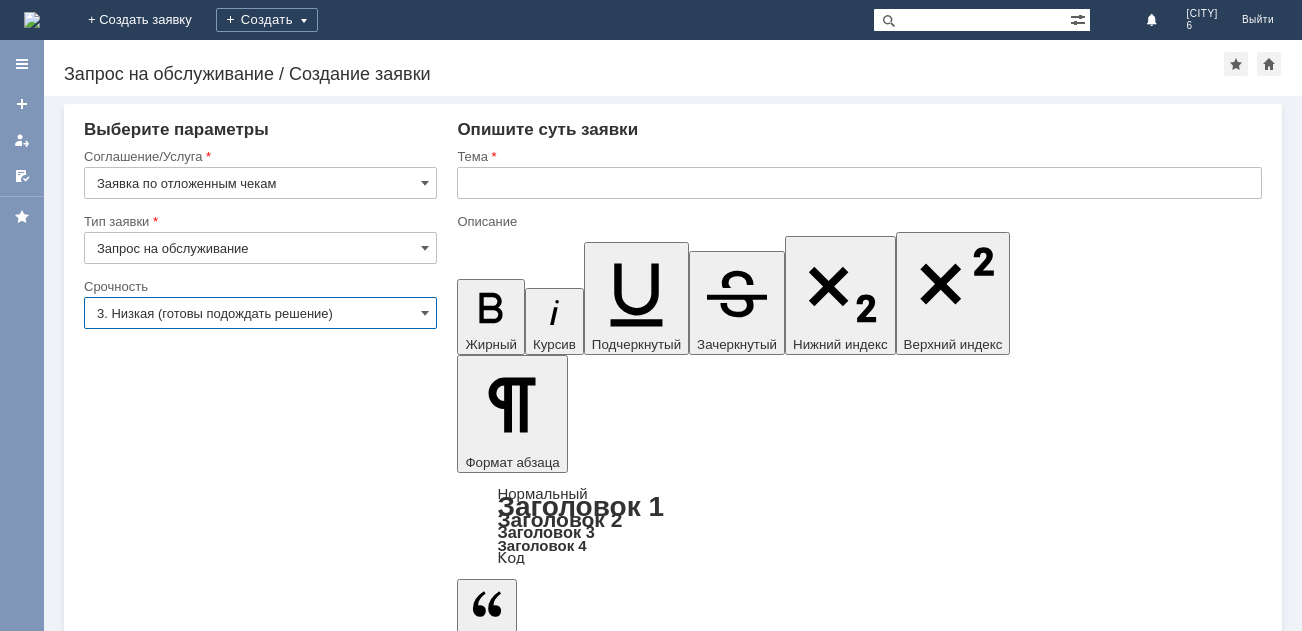 click on "3. Низкая (готовы подождать решение)" at bounding box center [260, 313] 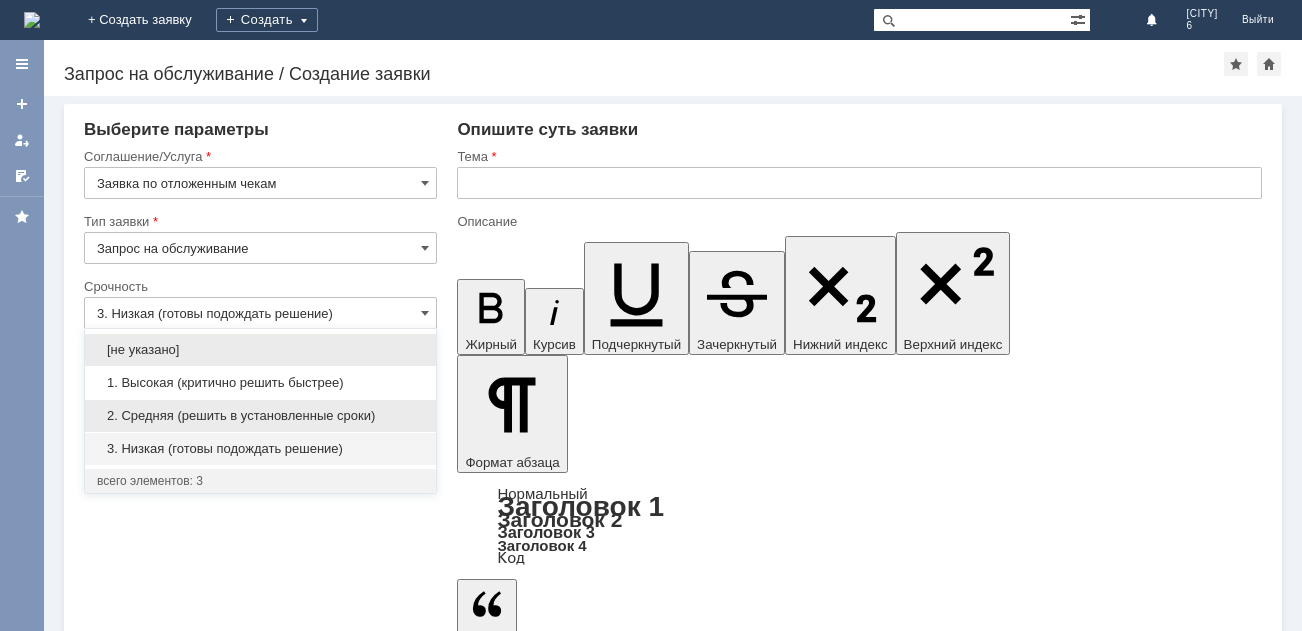 click on "2. Средняя (решить в установленные сроки)" at bounding box center (260, 416) 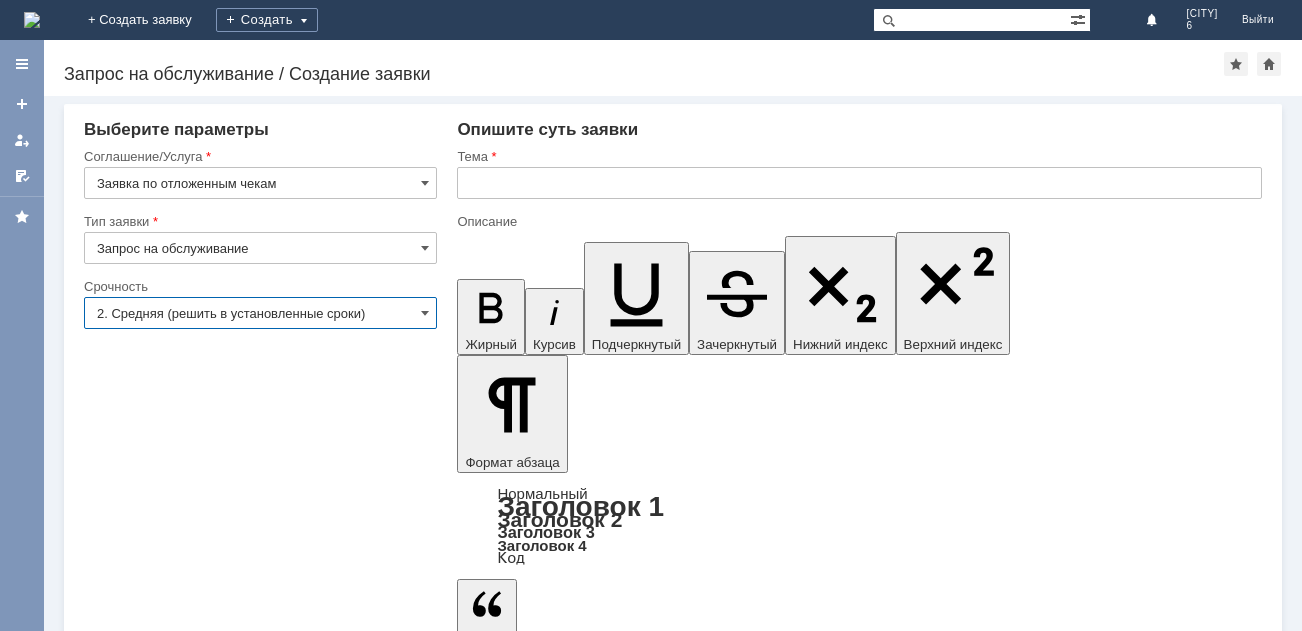 type on "2. Средняя (решить в установленные сроки)" 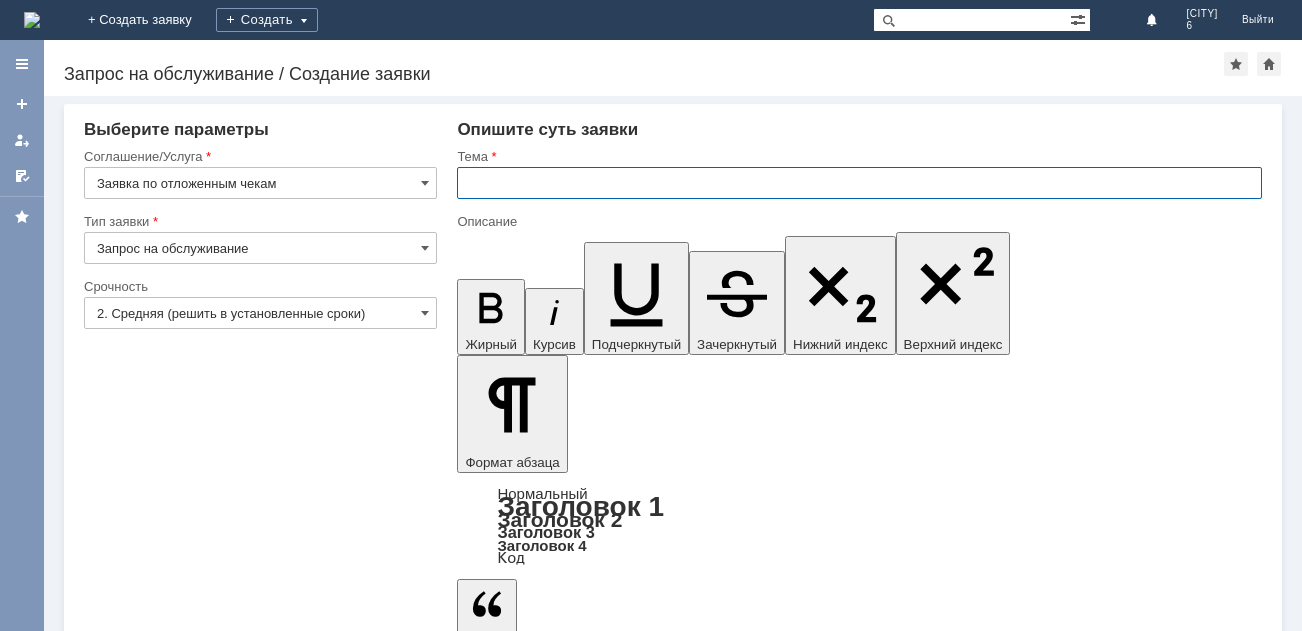 click at bounding box center (859, 183) 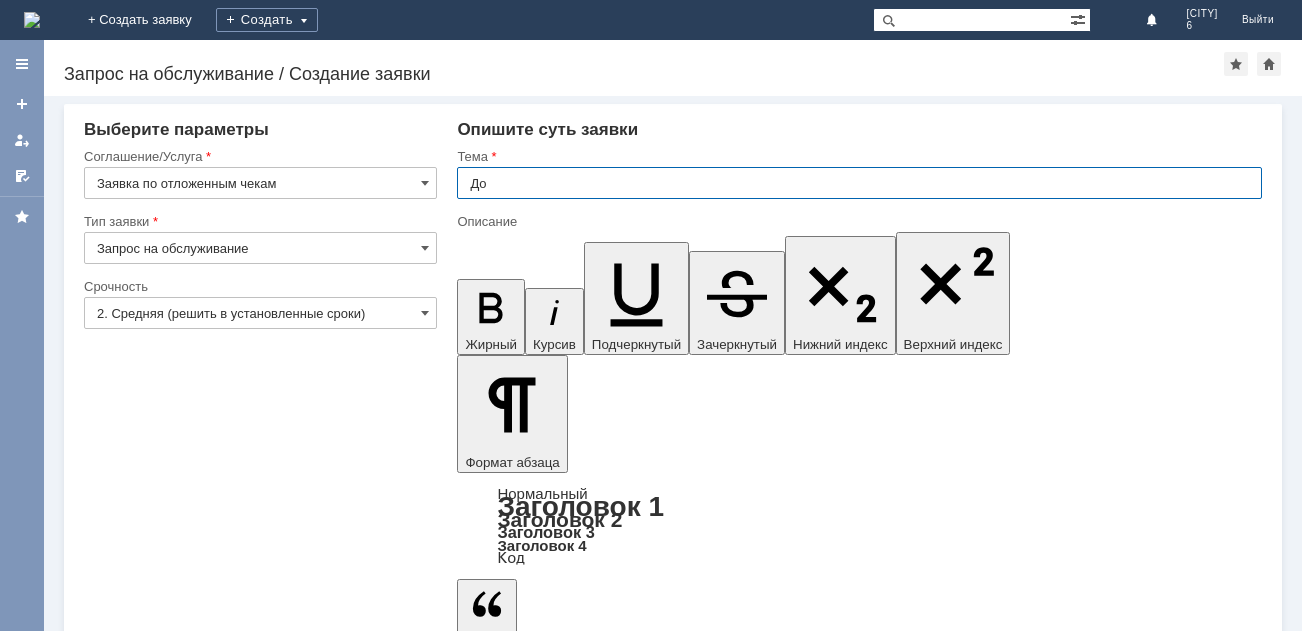 type on "Д" 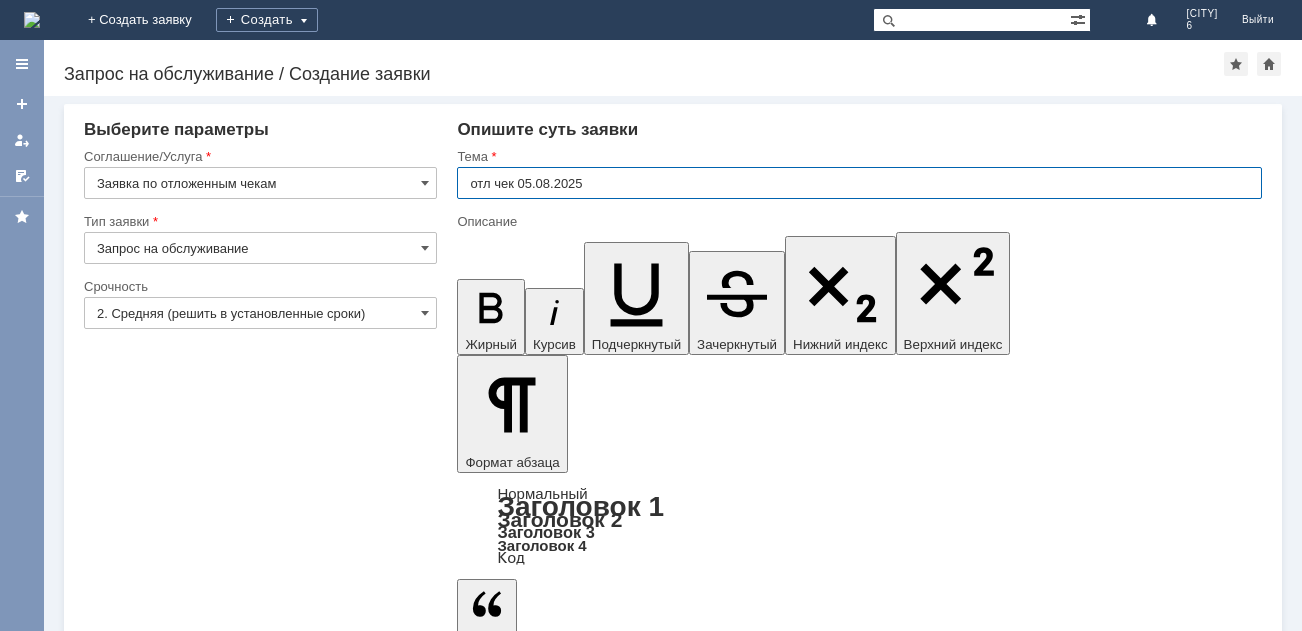 type on "отл чек 05.08.2025" 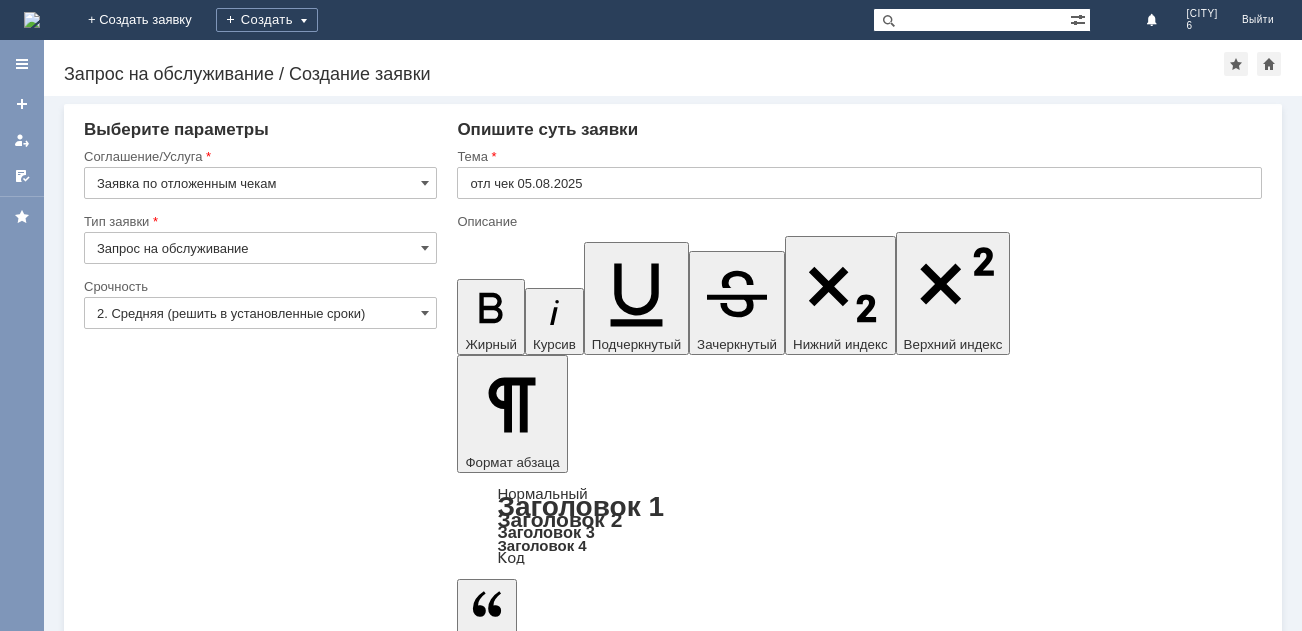 click at bounding box center [620, 5344] 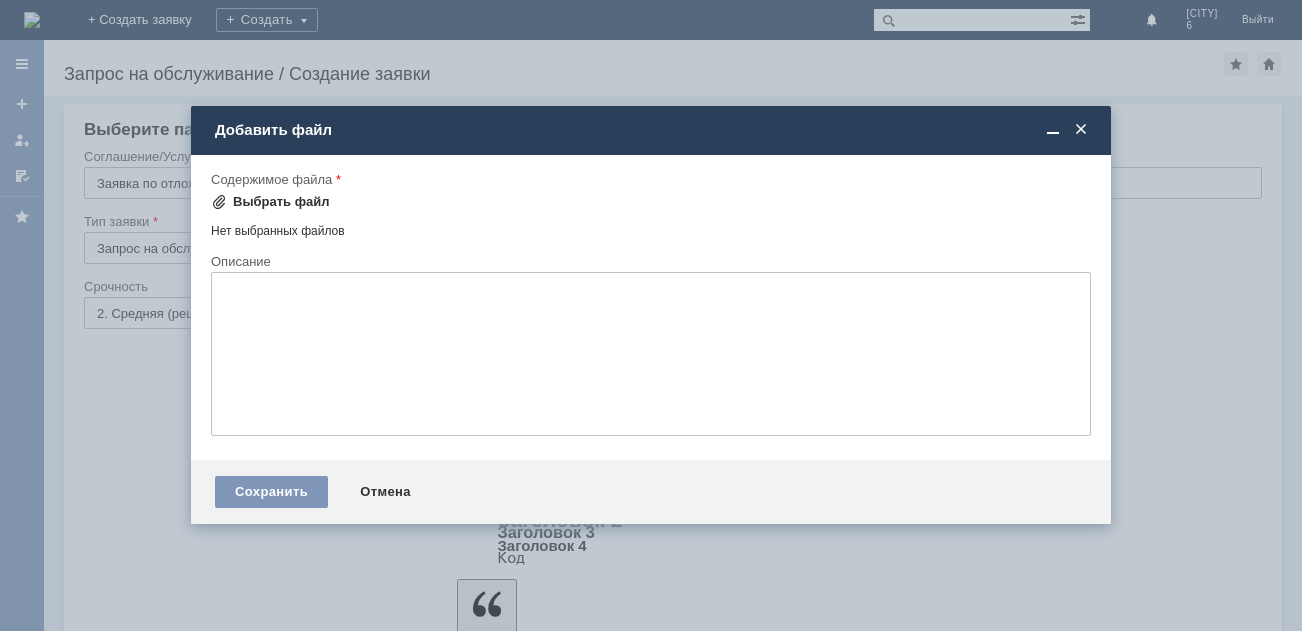 click on "Выбрать файл" at bounding box center (281, 202) 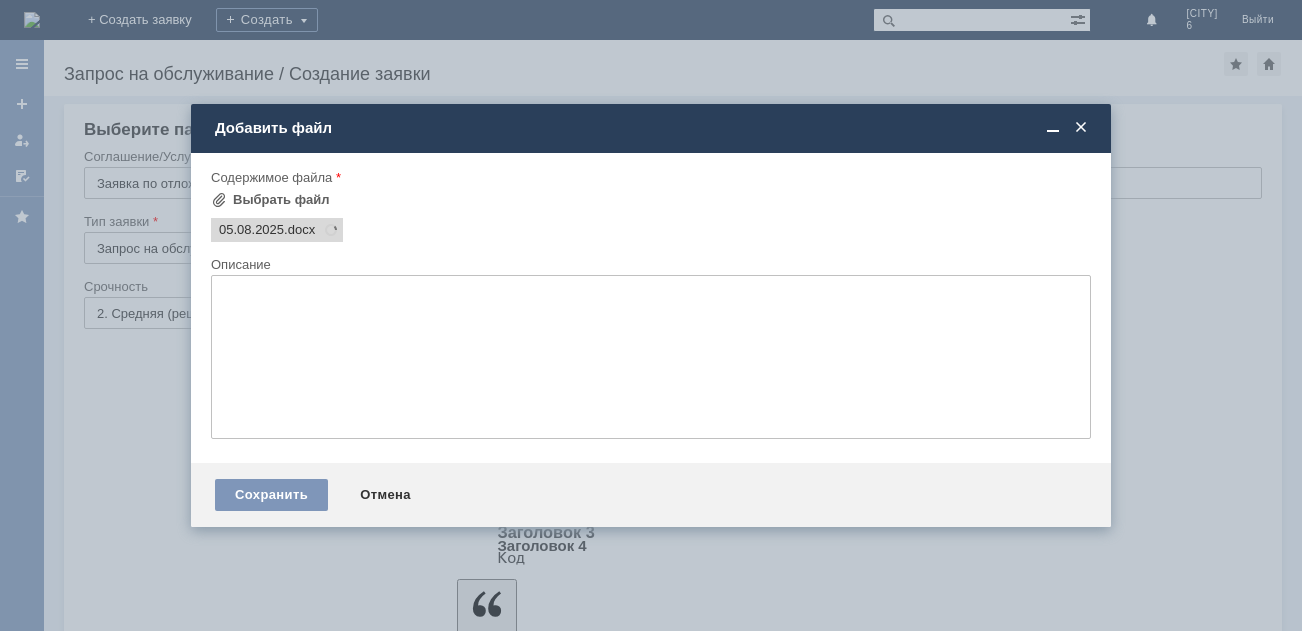 scroll, scrollTop: 0, scrollLeft: 0, axis: both 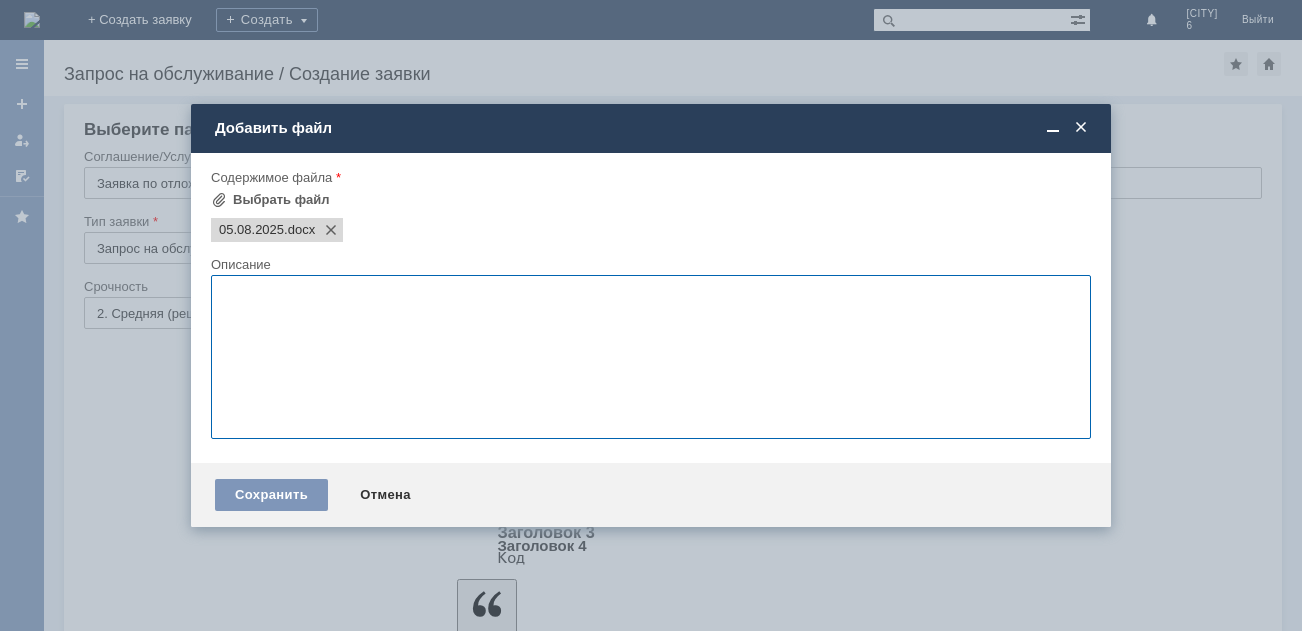 click at bounding box center [651, 357] 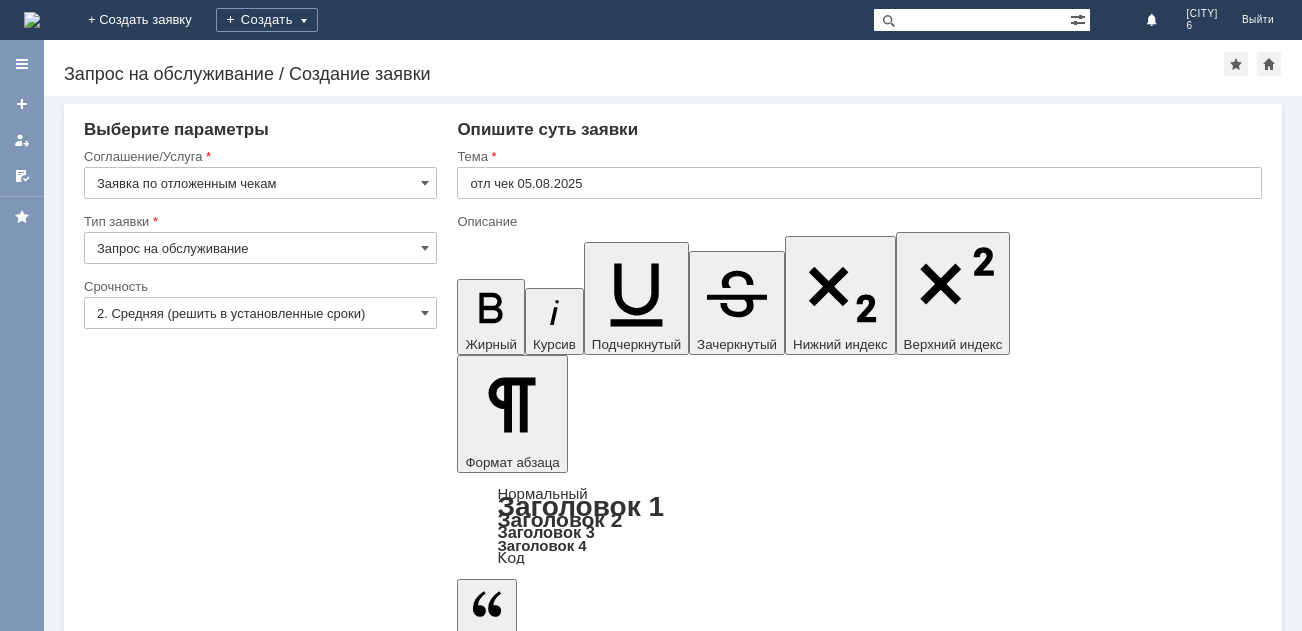 click on "Добавить файл" at bounding box center [533, 5448] 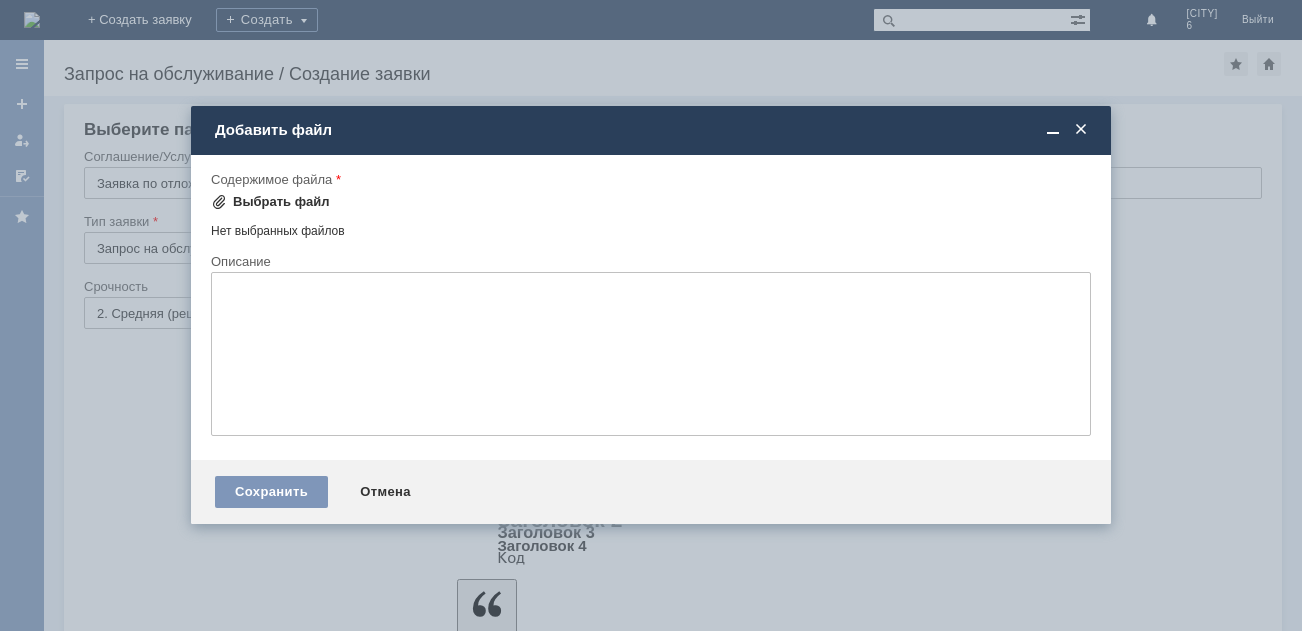 click on "Выбрать файл" at bounding box center [281, 202] 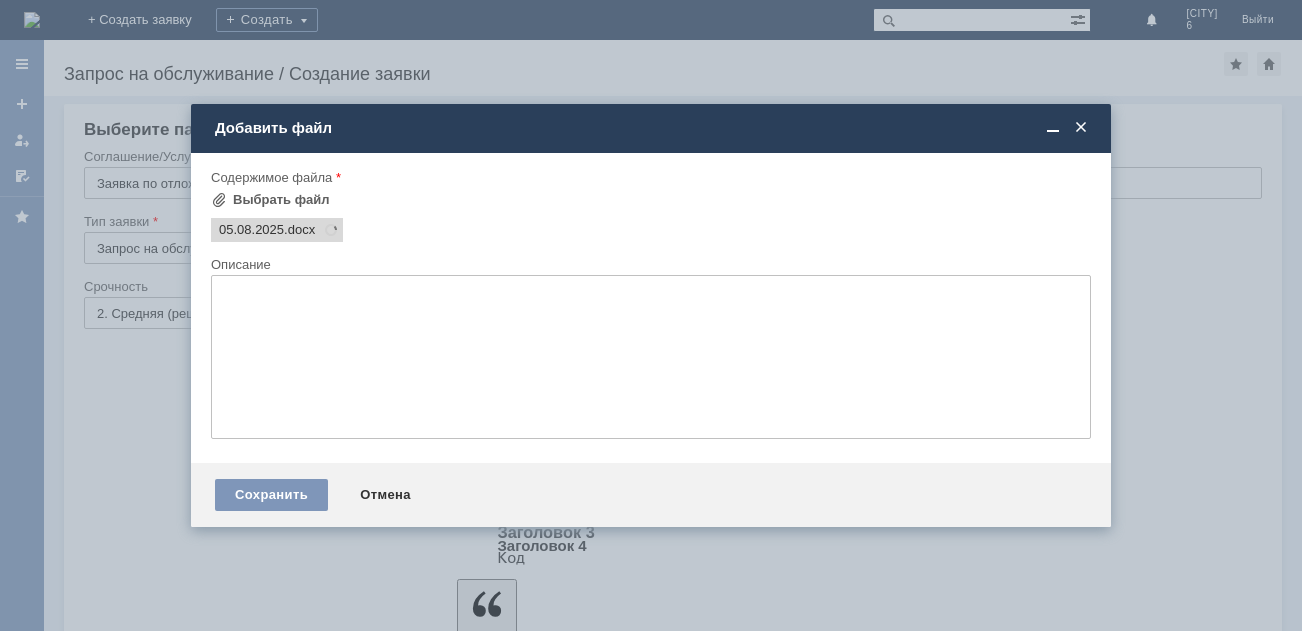 scroll, scrollTop: 0, scrollLeft: 0, axis: both 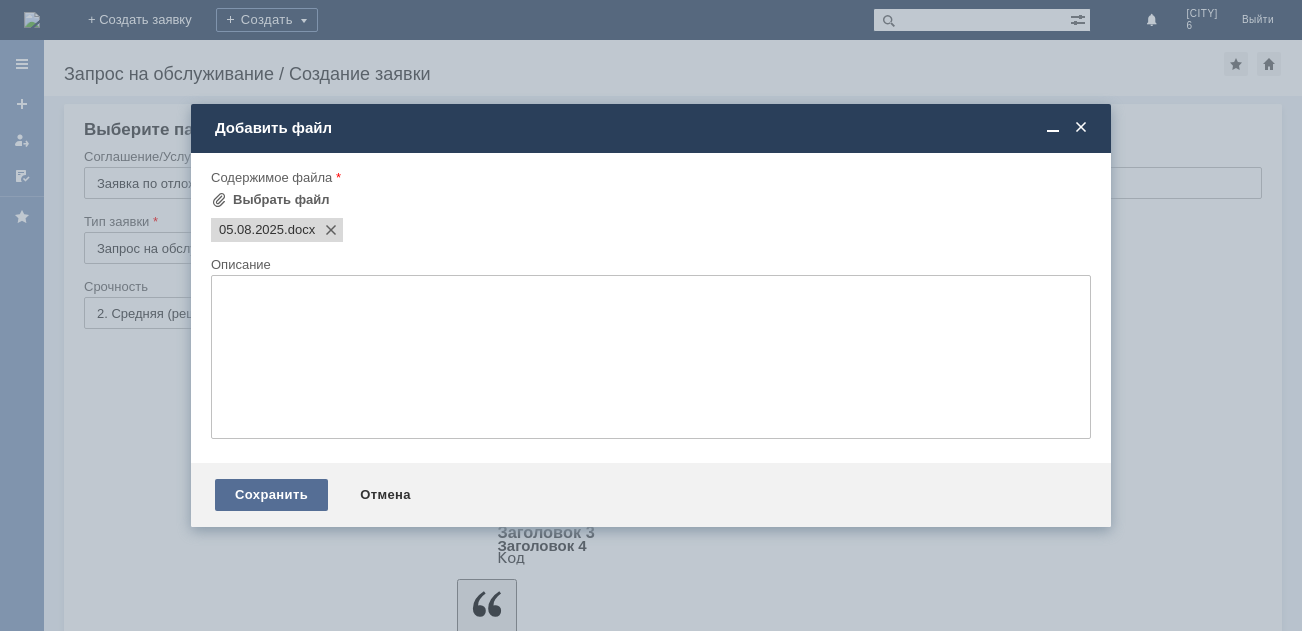 click on "Сохранить" at bounding box center (271, 495) 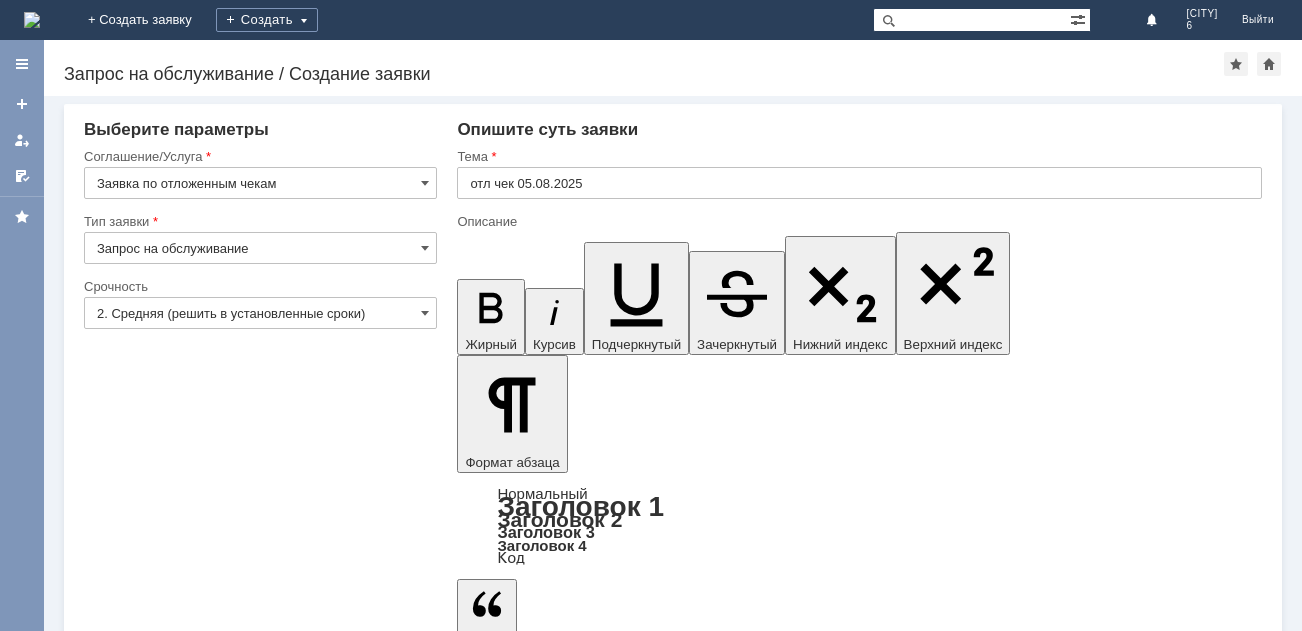 click on "Сохранить" at bounding box center [144, 5578] 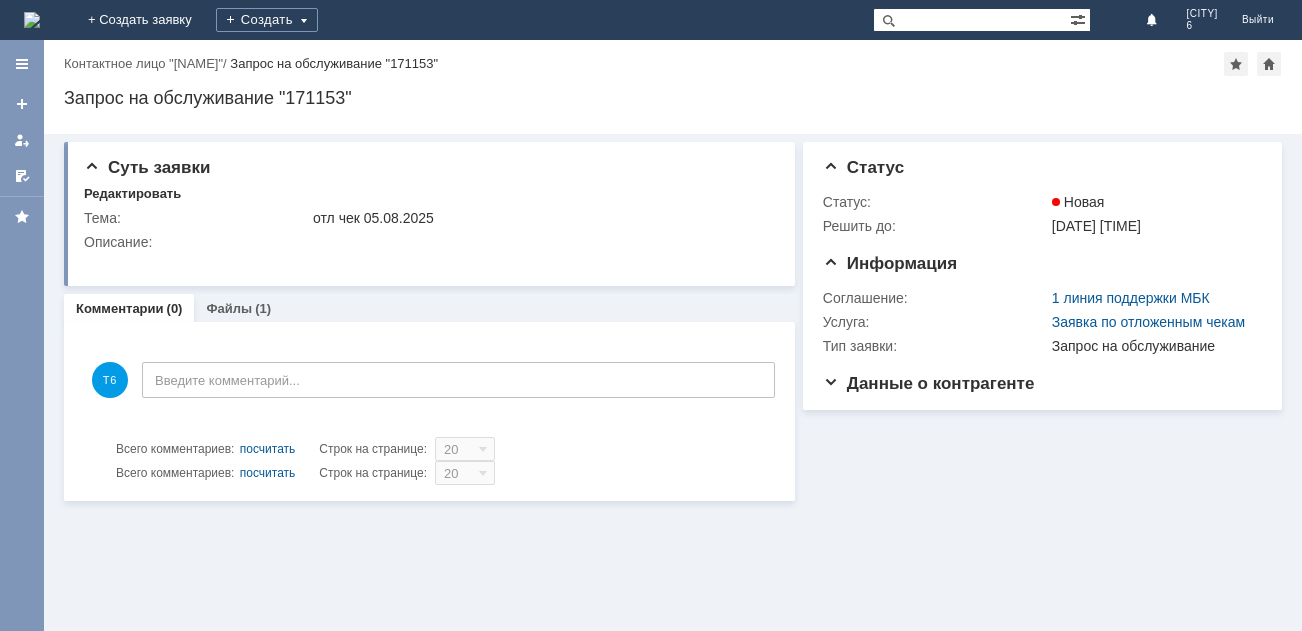 scroll, scrollTop: 0, scrollLeft: 0, axis: both 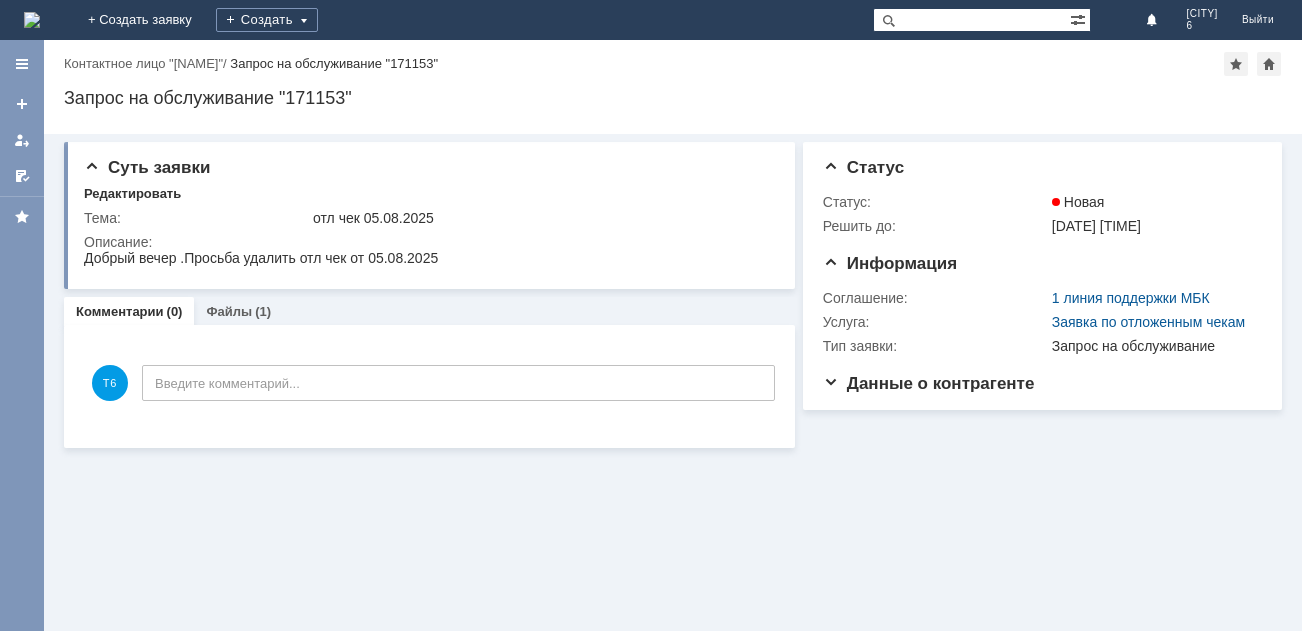 click on "Суть заявки Редактировать Тема: отл чек 05.08.2025 Описание: Комментарии (0) Файлы (1) Комментарии
Добавить комментарий             Т6 Введите комментарий... 1       Всего комментариев:   0  Строк на странице:        20       1       Всего комментариев:   0  Строк на странице:        20       Информация Статус Статус: Новая Решить до: 16.09.2025 12:36 Информация Соглашение: 1 линия поддержки МБК Услуга: Заявка по отложенным чекам Тип заявки: Запрос на обслуживание Данные о контрагенте Контактное лицо: Тула 6 Контактный e-mail: tula6@bykosmetika.ru Контактный телефон: +7 (920) 336 6931" at bounding box center [673, 382] 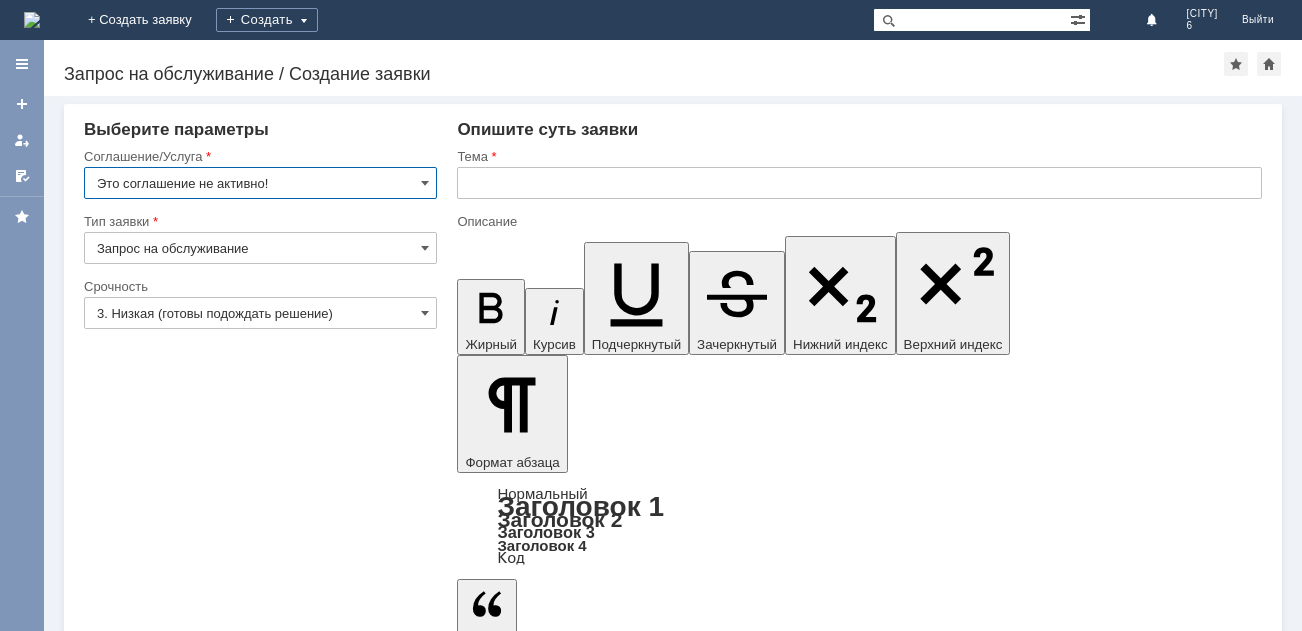scroll, scrollTop: 0, scrollLeft: 0, axis: both 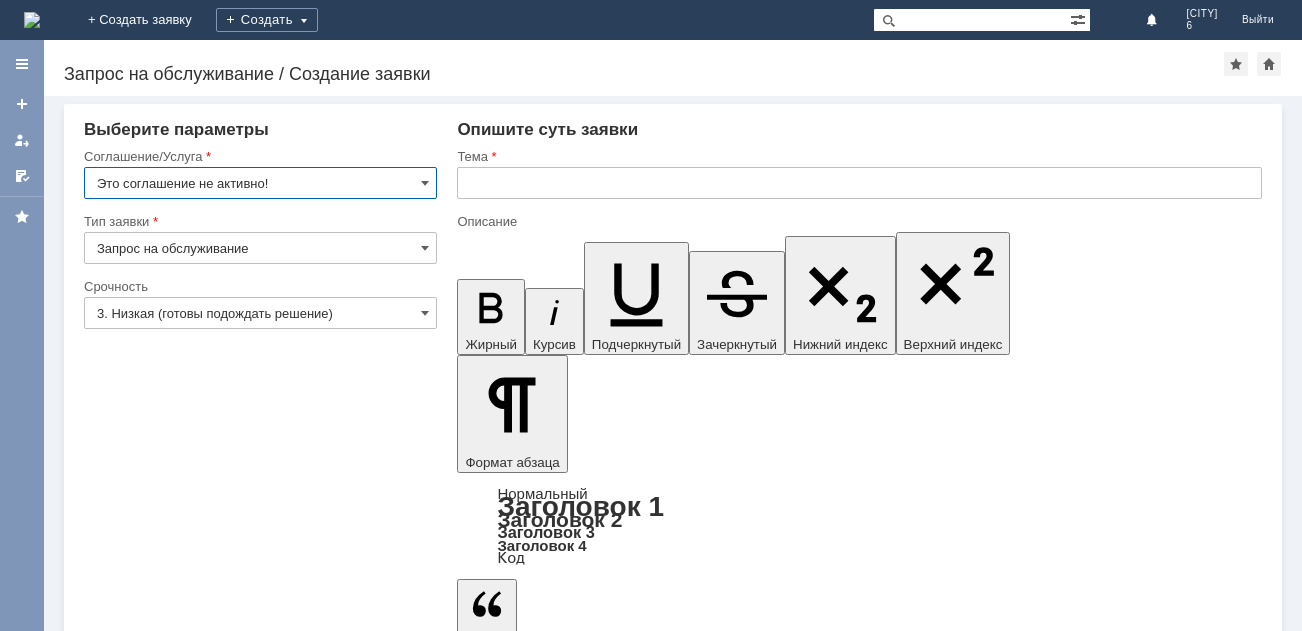 click on "3. Низкая (готовы подождать решение)" at bounding box center [260, 313] 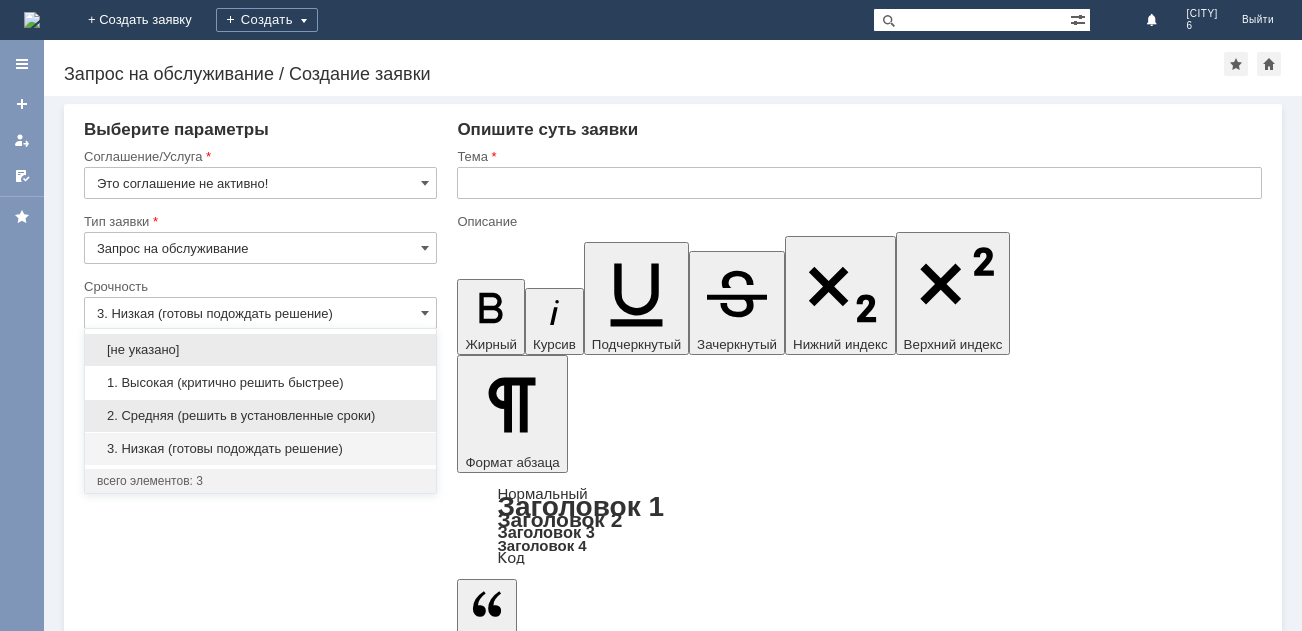 click on "2. Средняя (решить в установленные сроки)" at bounding box center (260, 416) 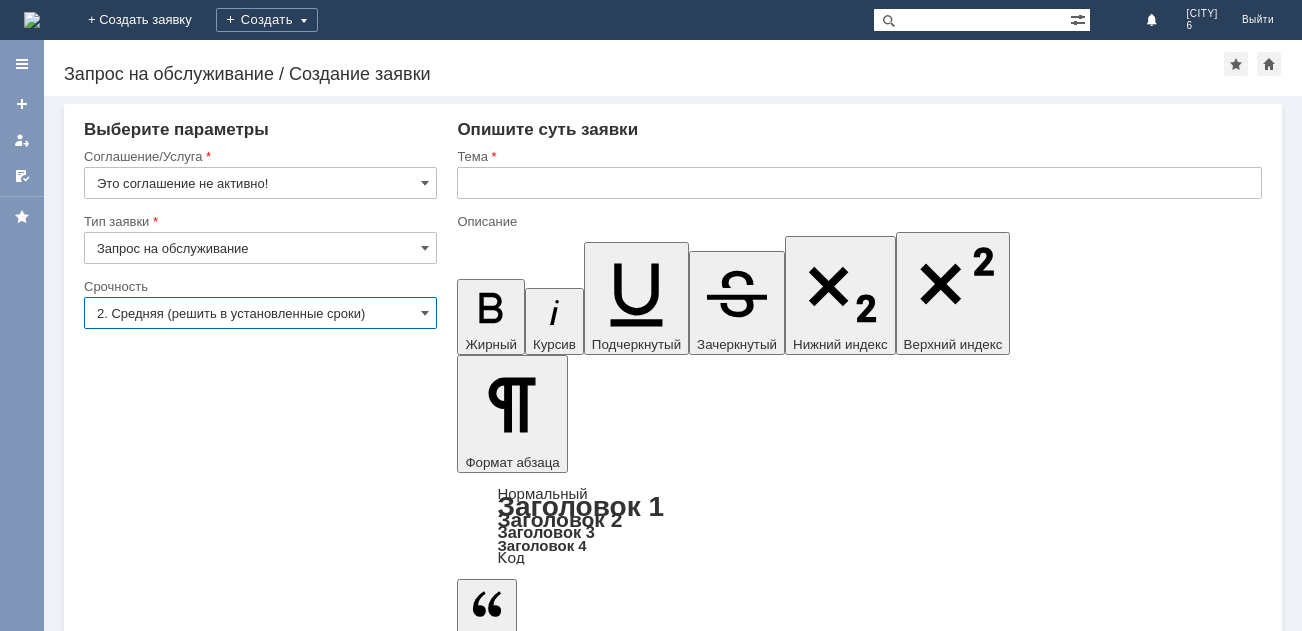 type on "2. Средняя (решить в установленные сроки)" 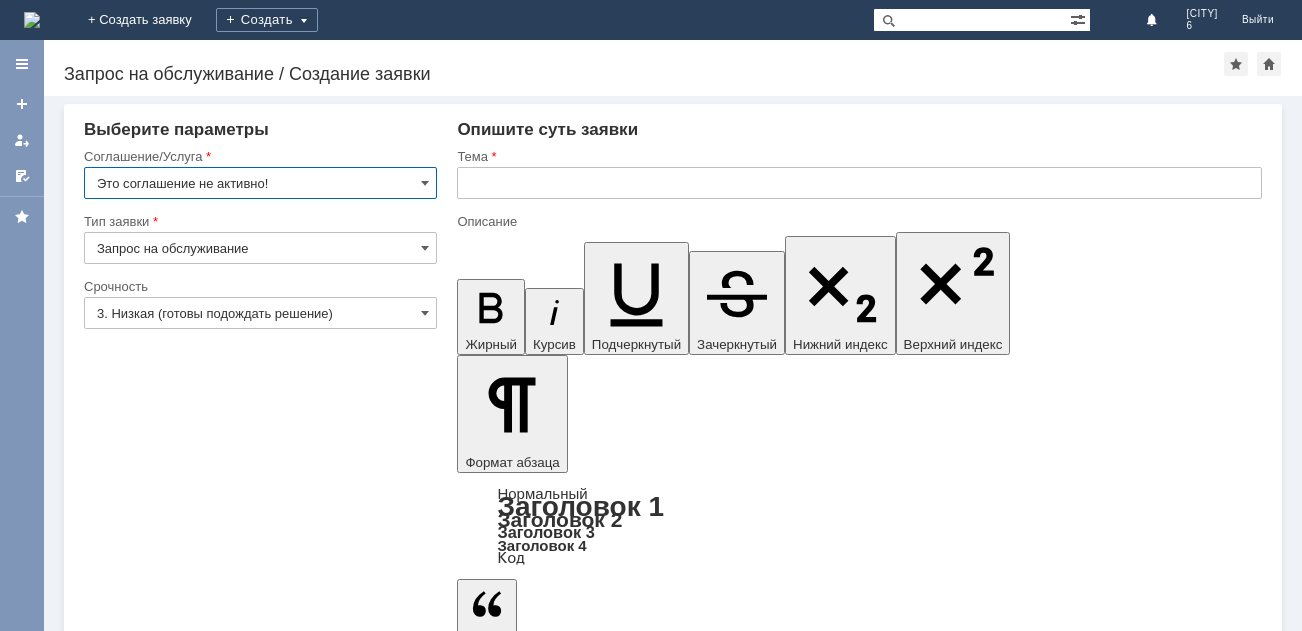 scroll, scrollTop: 0, scrollLeft: 0, axis: both 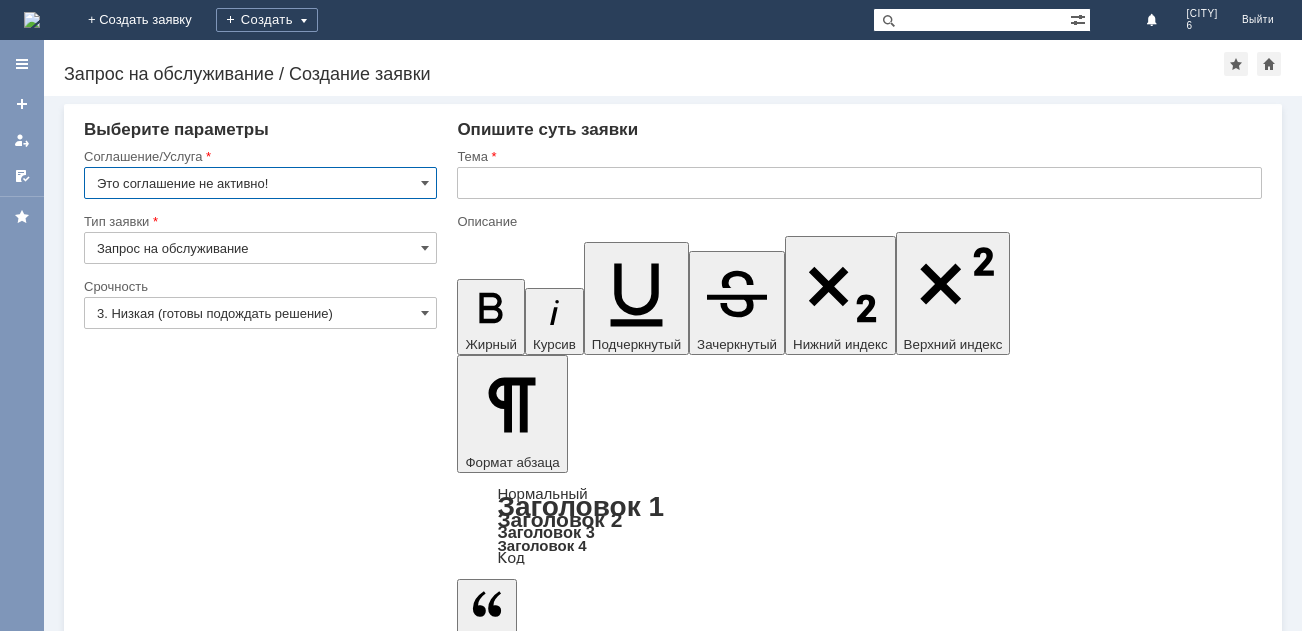 click at bounding box center (32, 20) 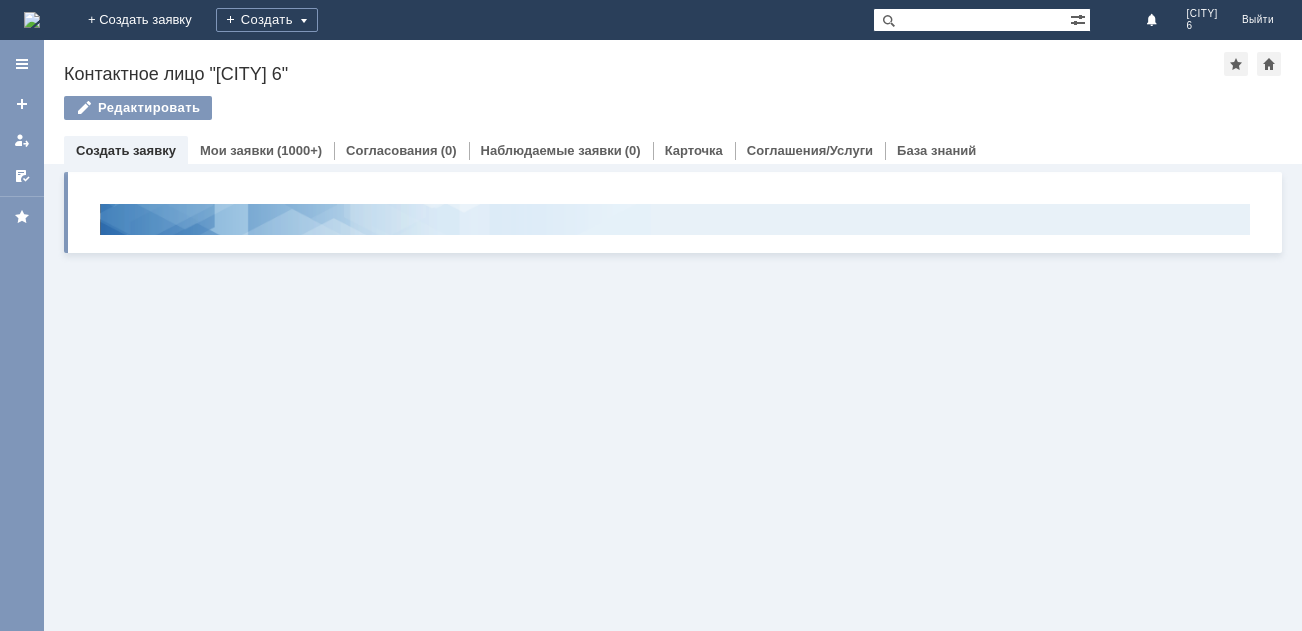 scroll, scrollTop: 0, scrollLeft: 0, axis: both 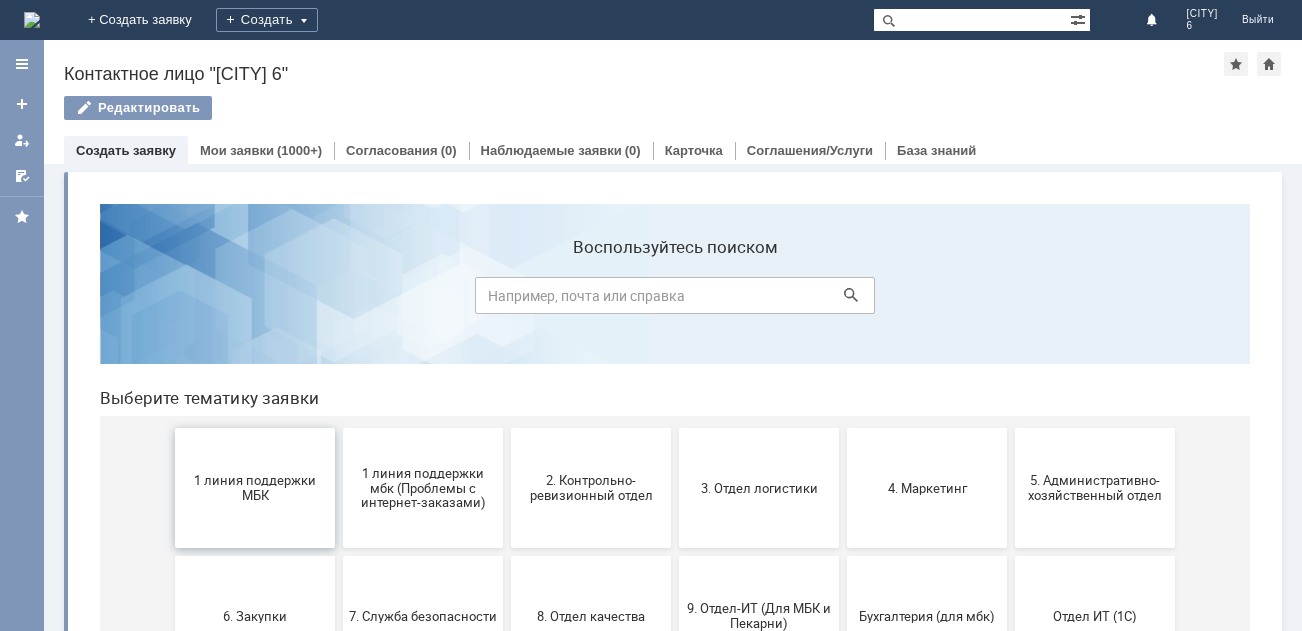 click on "1 линия поддержки МБК" at bounding box center [255, 488] 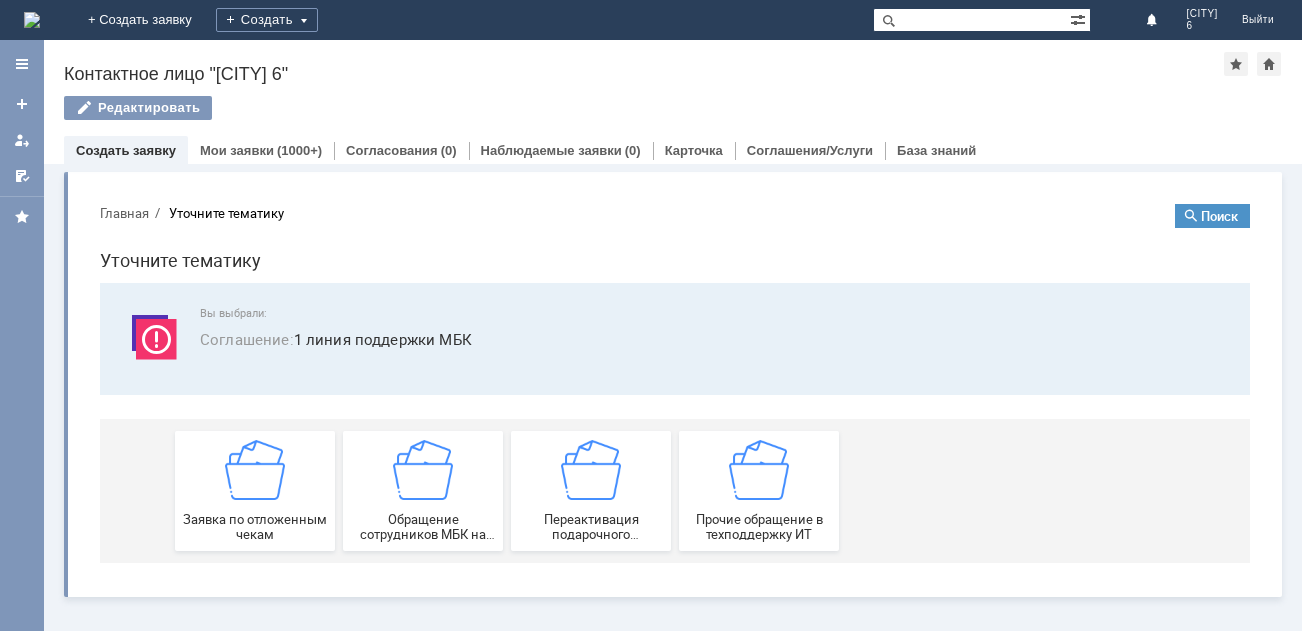 click on "Заявка по отложенным чекам" at bounding box center [255, 491] 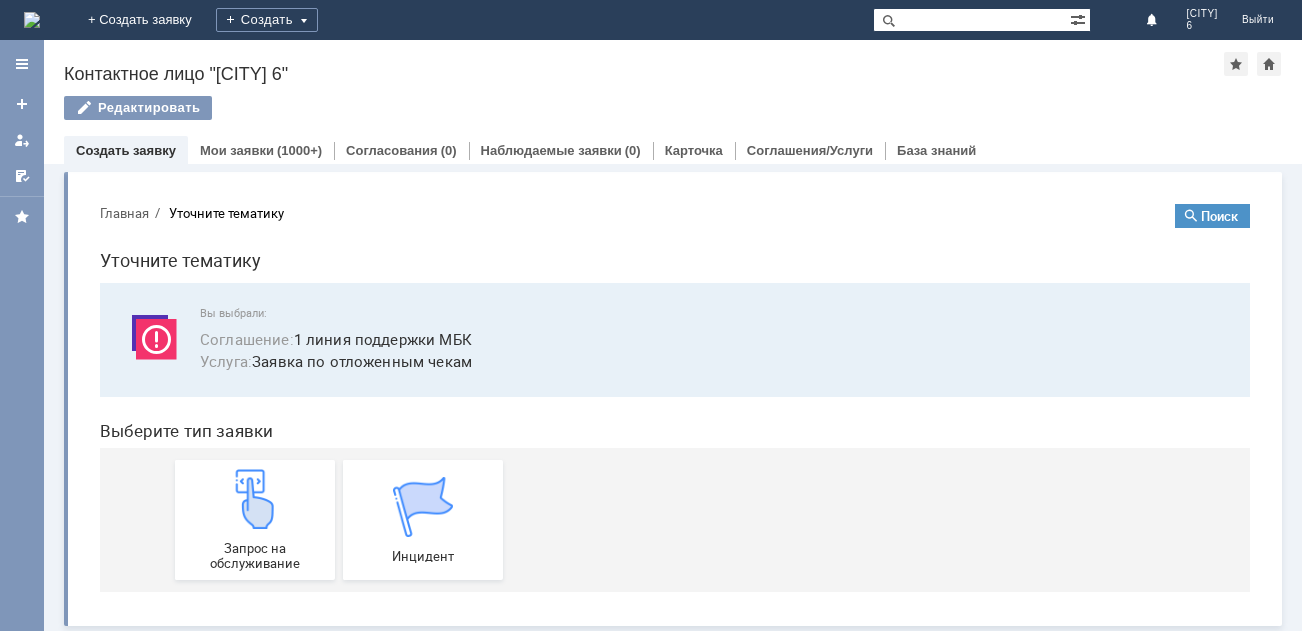 click at bounding box center (22, 335) 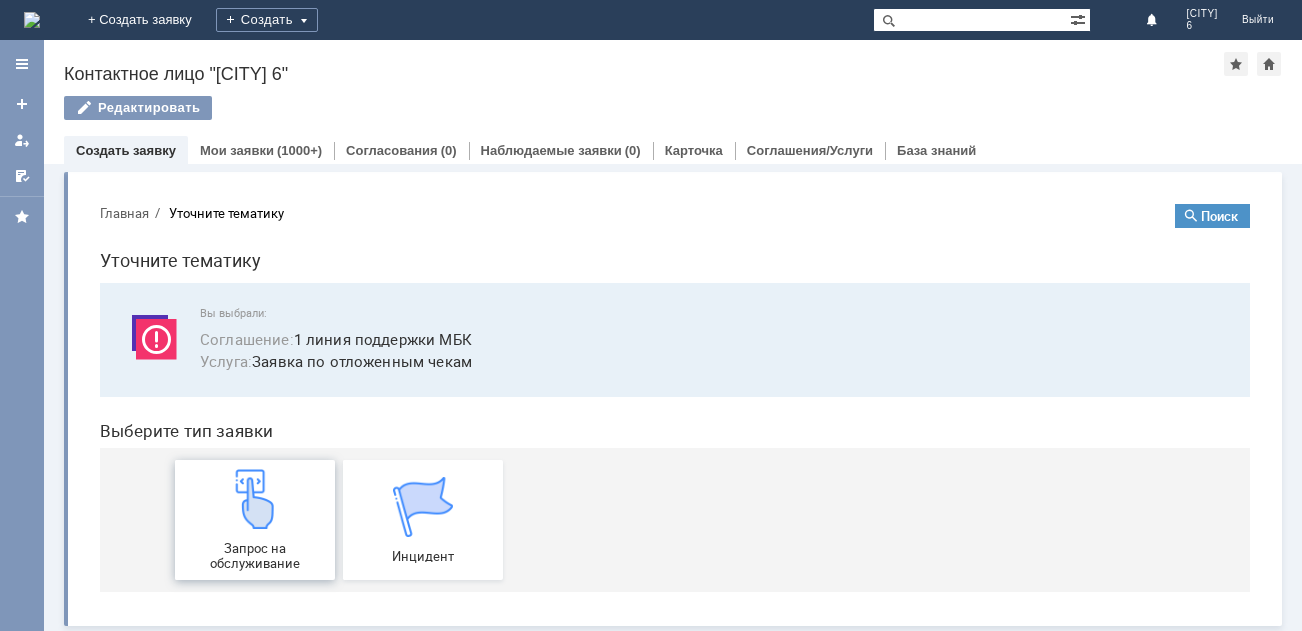 click at bounding box center [255, 499] 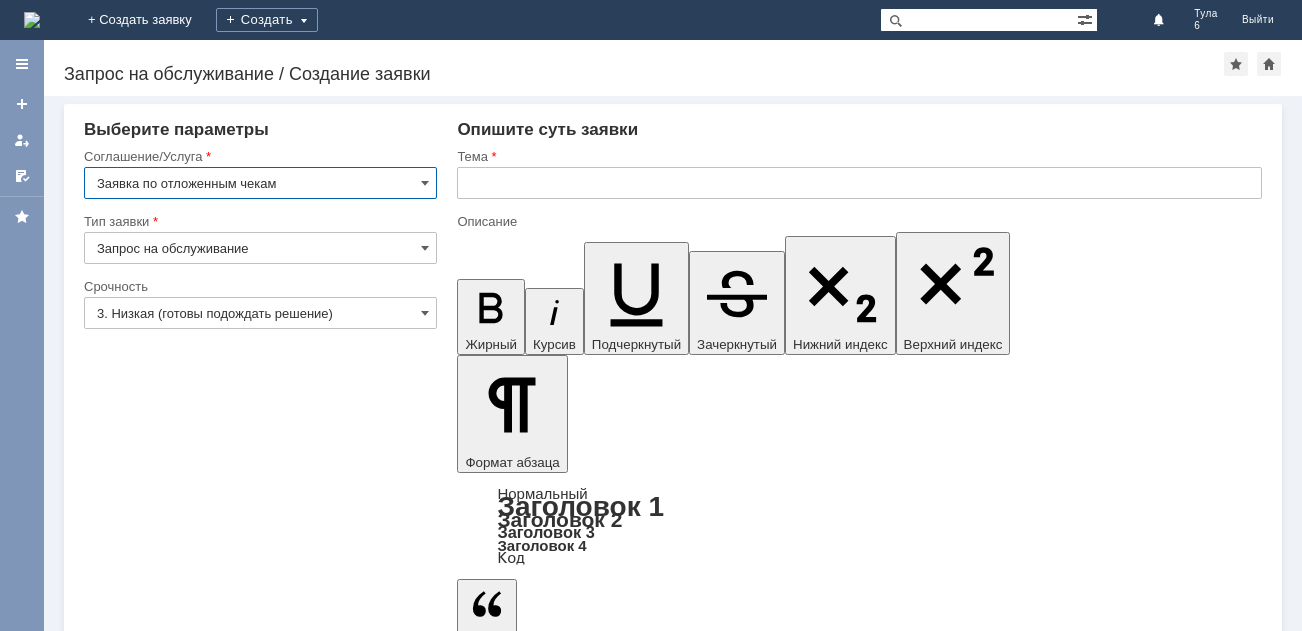 scroll, scrollTop: 0, scrollLeft: 0, axis: both 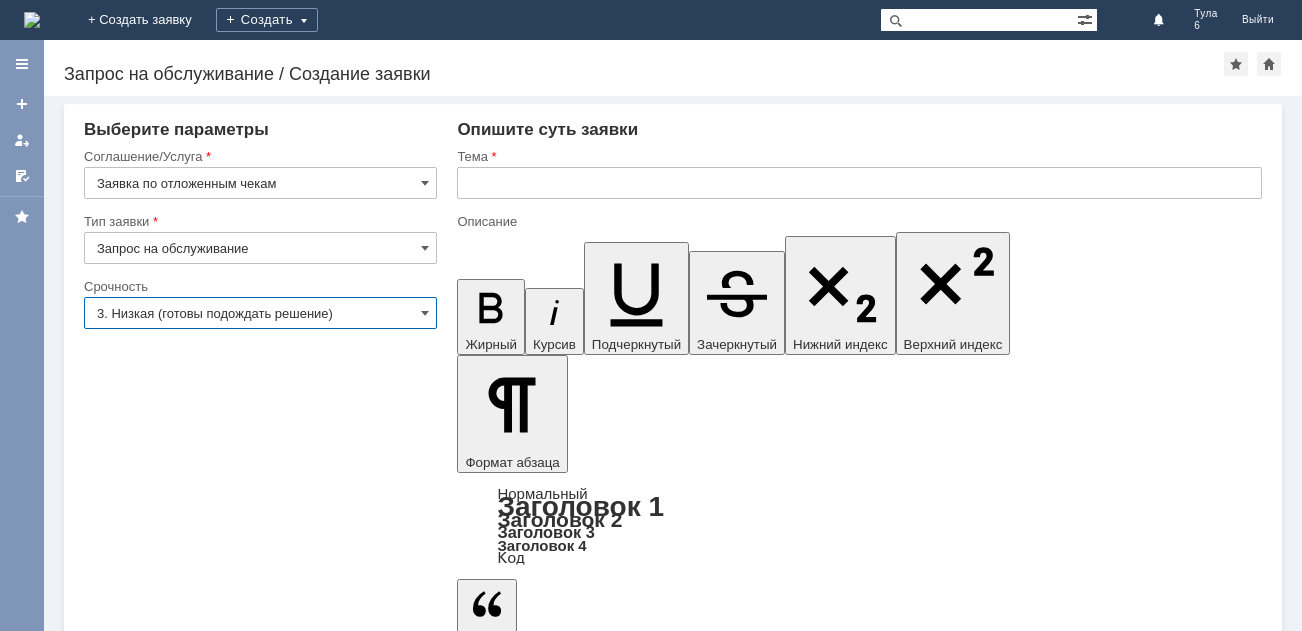 click on "3. Низкая (готовы подождать решение)" at bounding box center [260, 313] 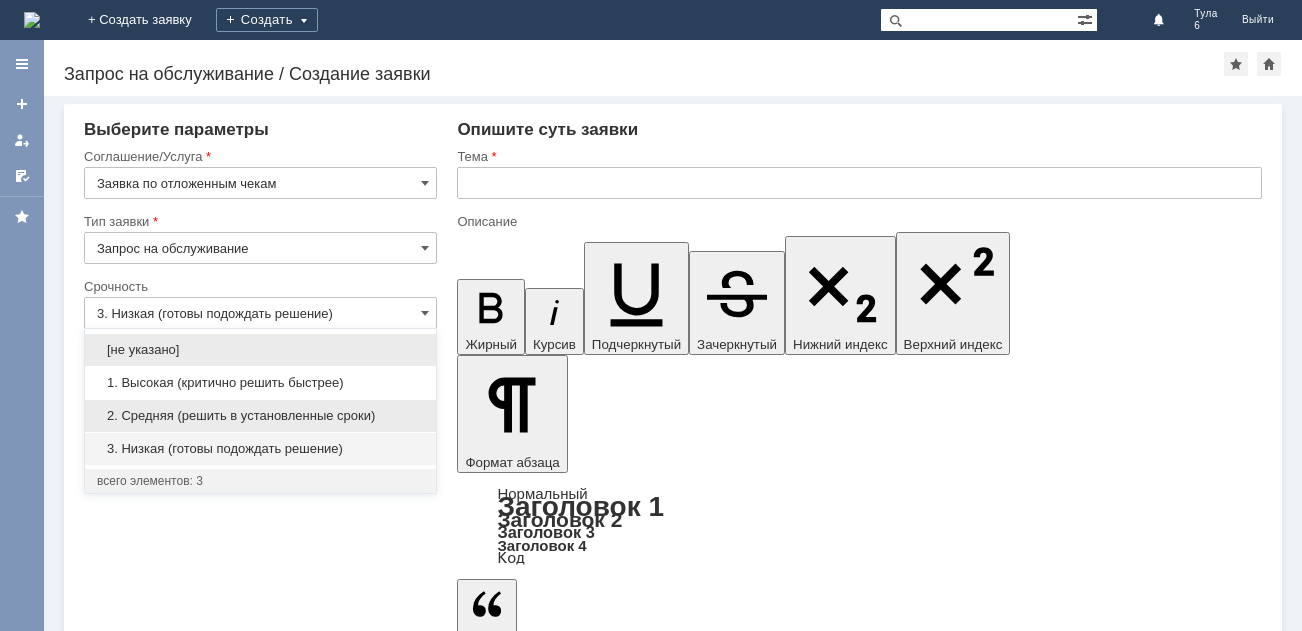 click on "2. Средняя (решить в установленные сроки)" at bounding box center [260, 416] 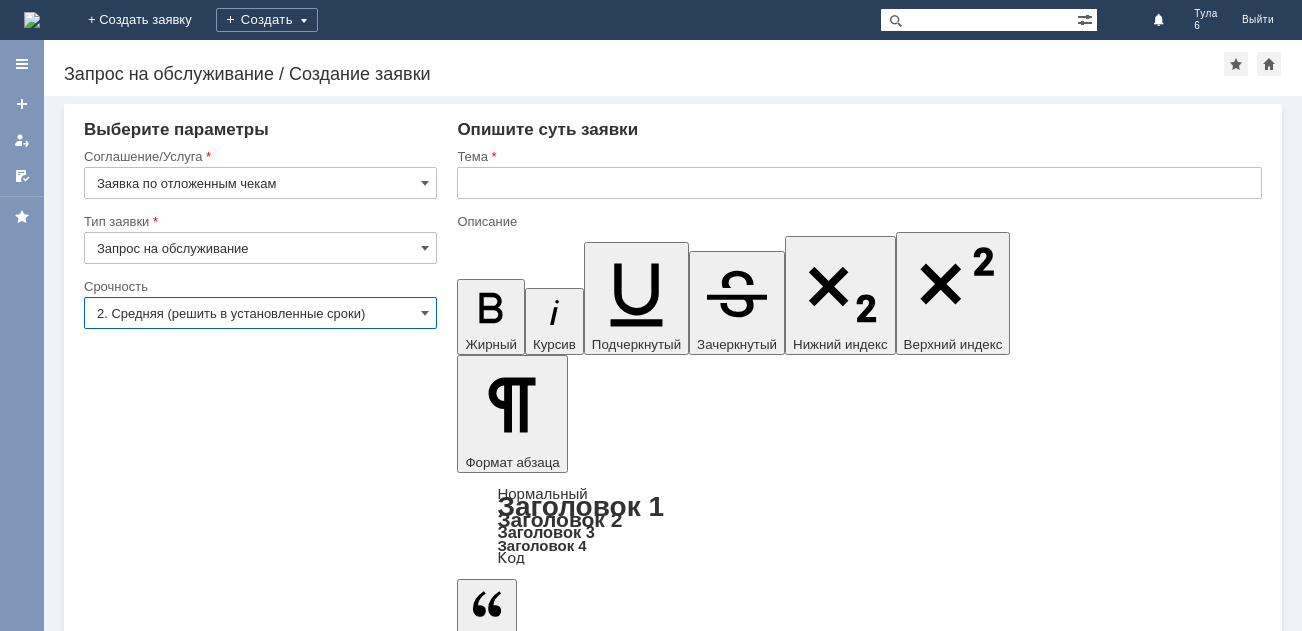 type on "2. Средняя (решить в установленные сроки)" 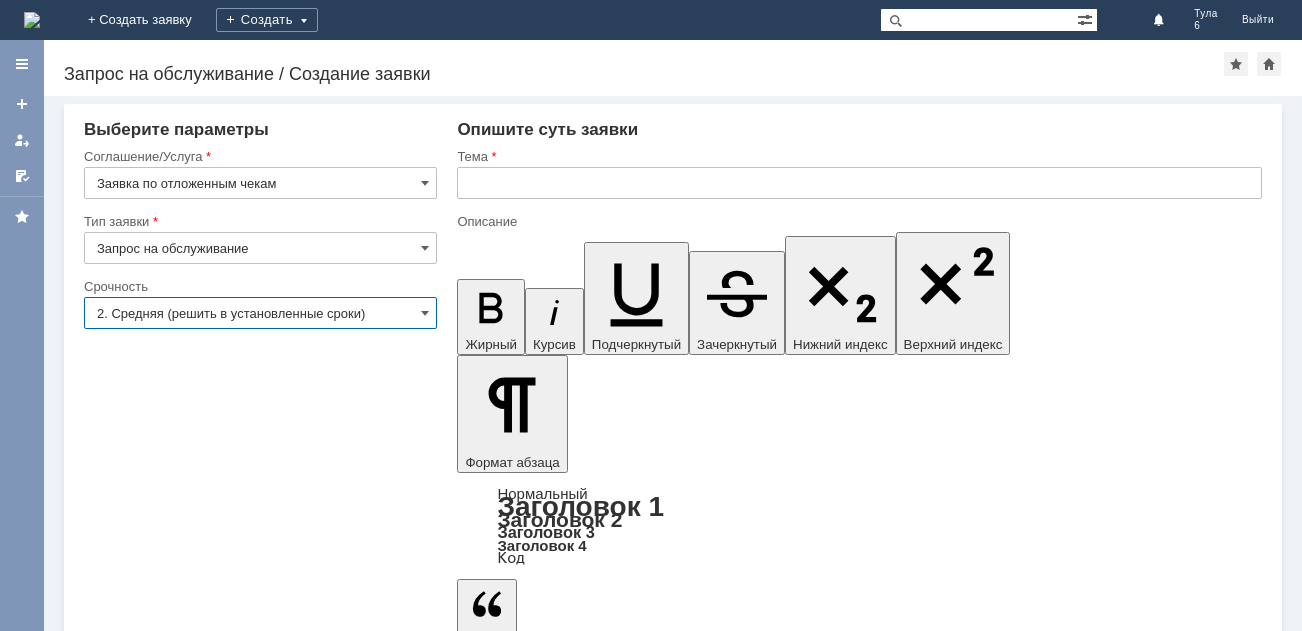 click at bounding box center [859, 183] 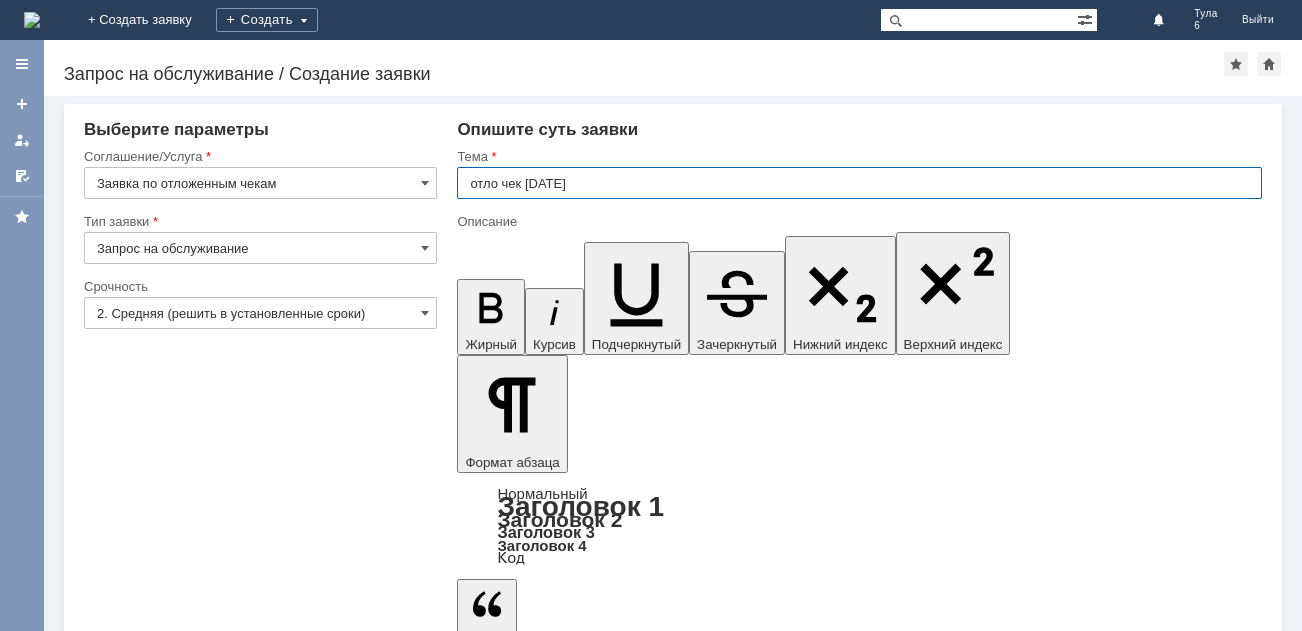 click on "отло чек [DATE]" at bounding box center (859, 183) 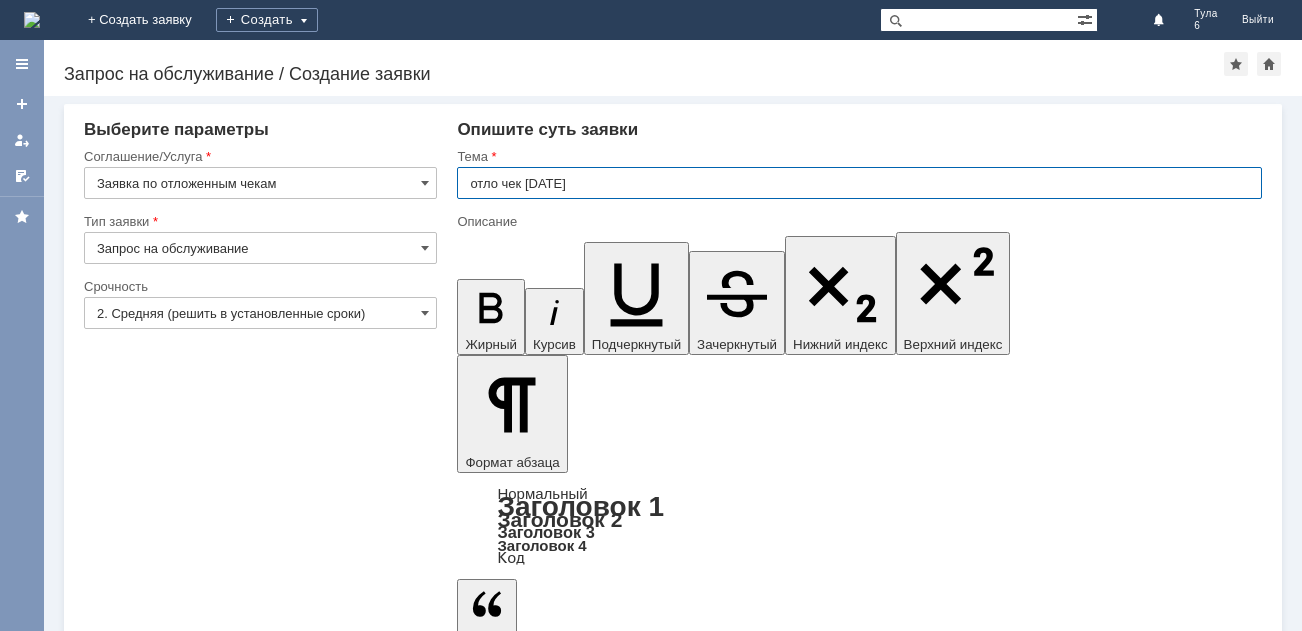 type on "отло чек [DATE]" 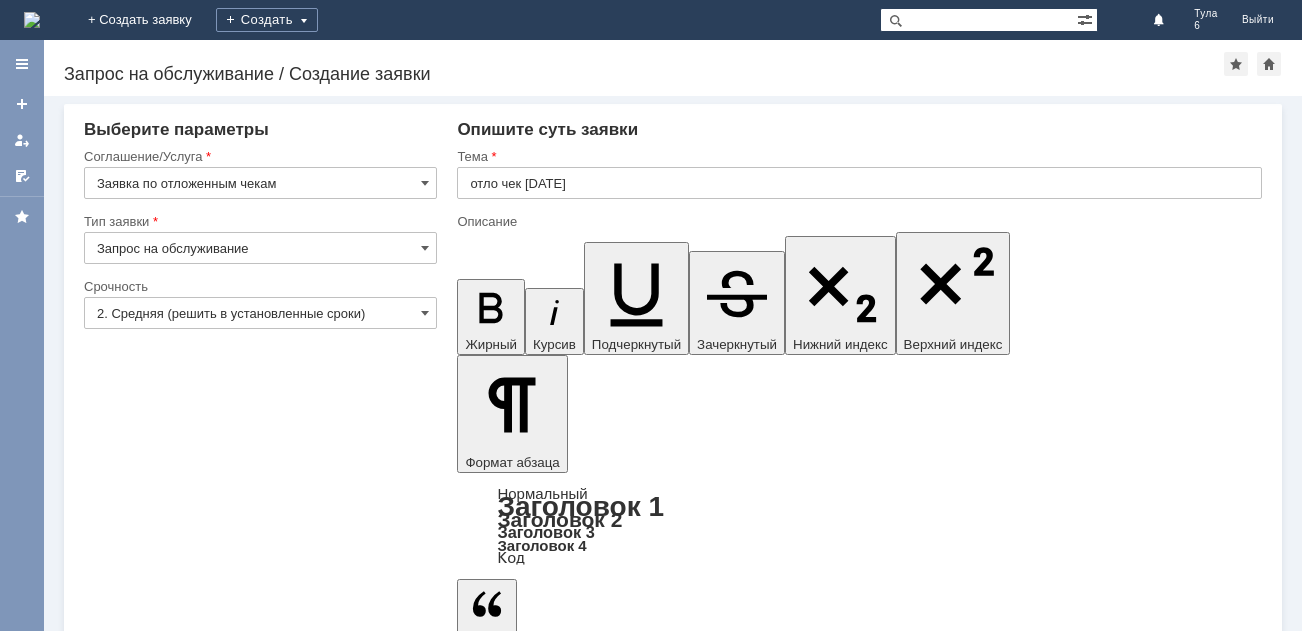 click at bounding box center (620, 5344) 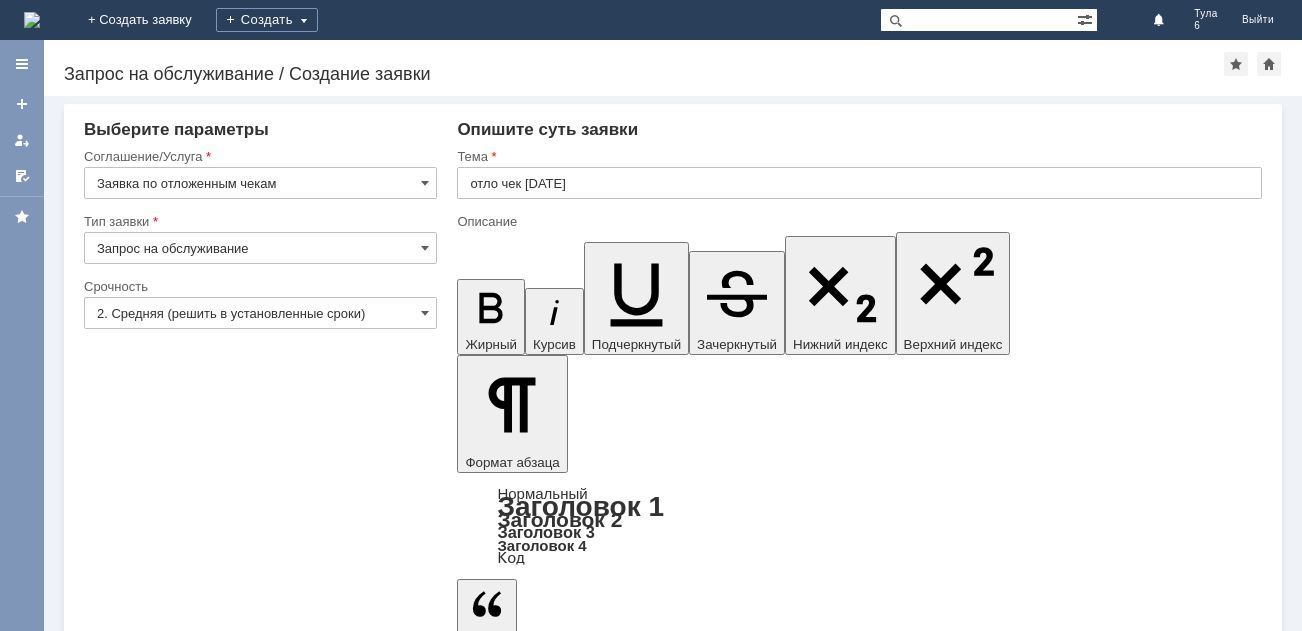 click on "Добрый  день .[CITY] [NUMBER] [LAST NAME] [INITIALS]" at bounding box center [620, 5295] 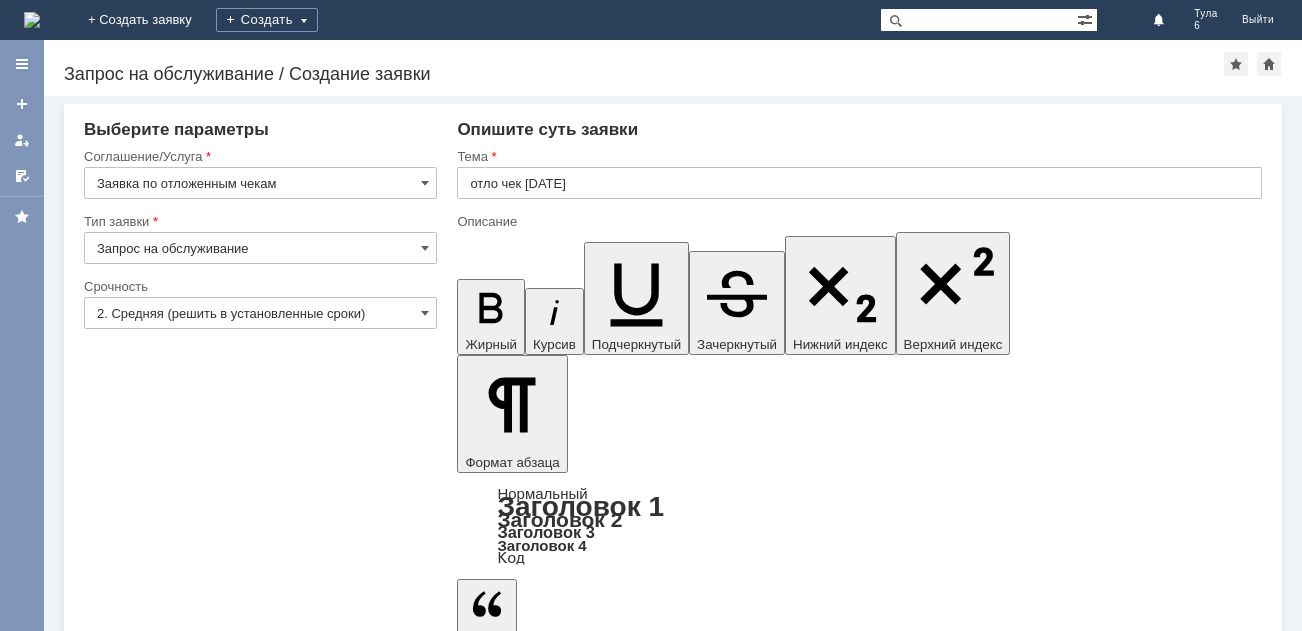click on "Добавить файл" at bounding box center [533, 5448] 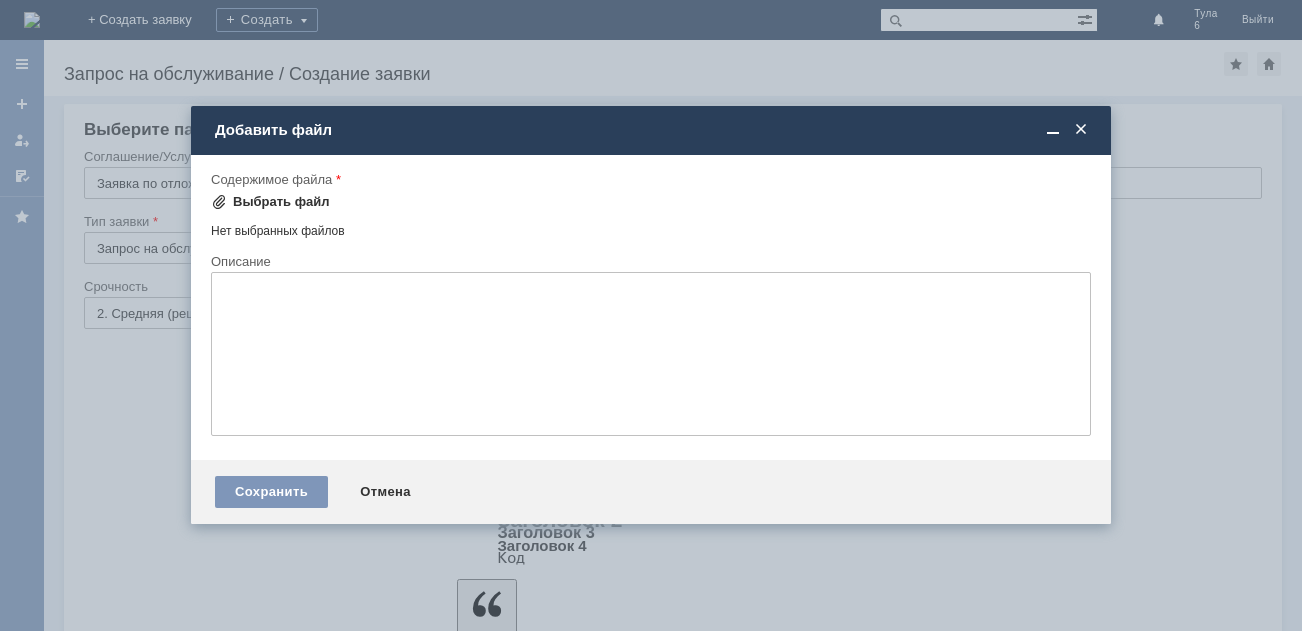 click at bounding box center [219, 202] 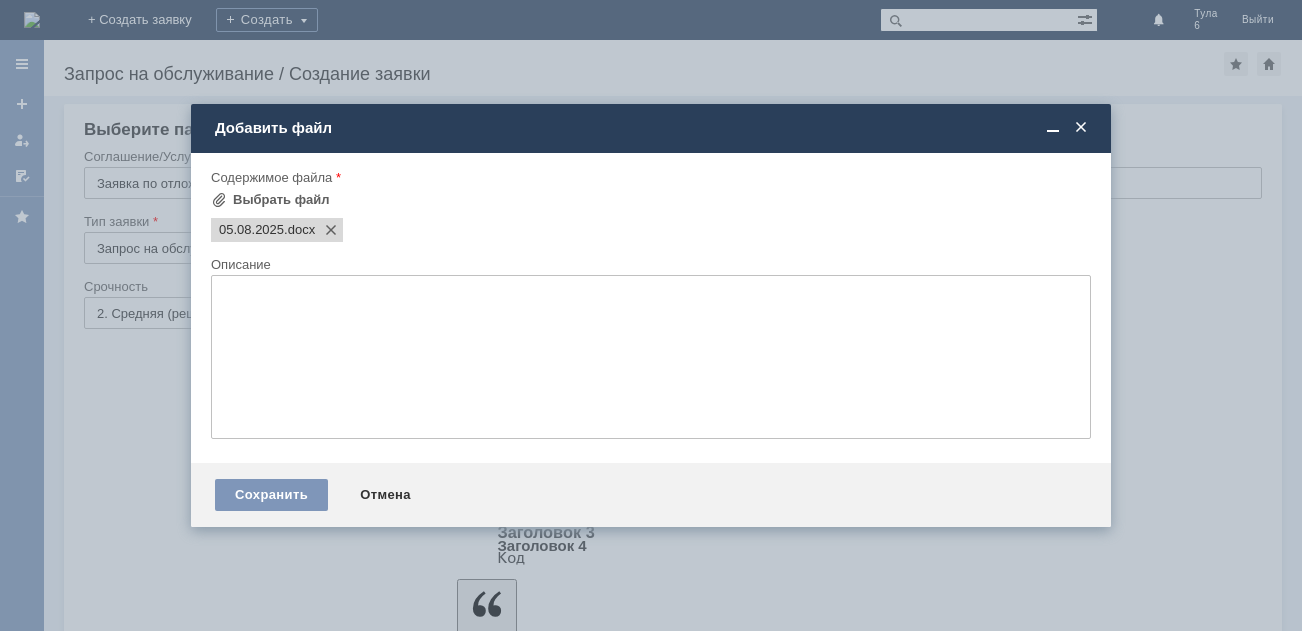 scroll, scrollTop: 0, scrollLeft: 0, axis: both 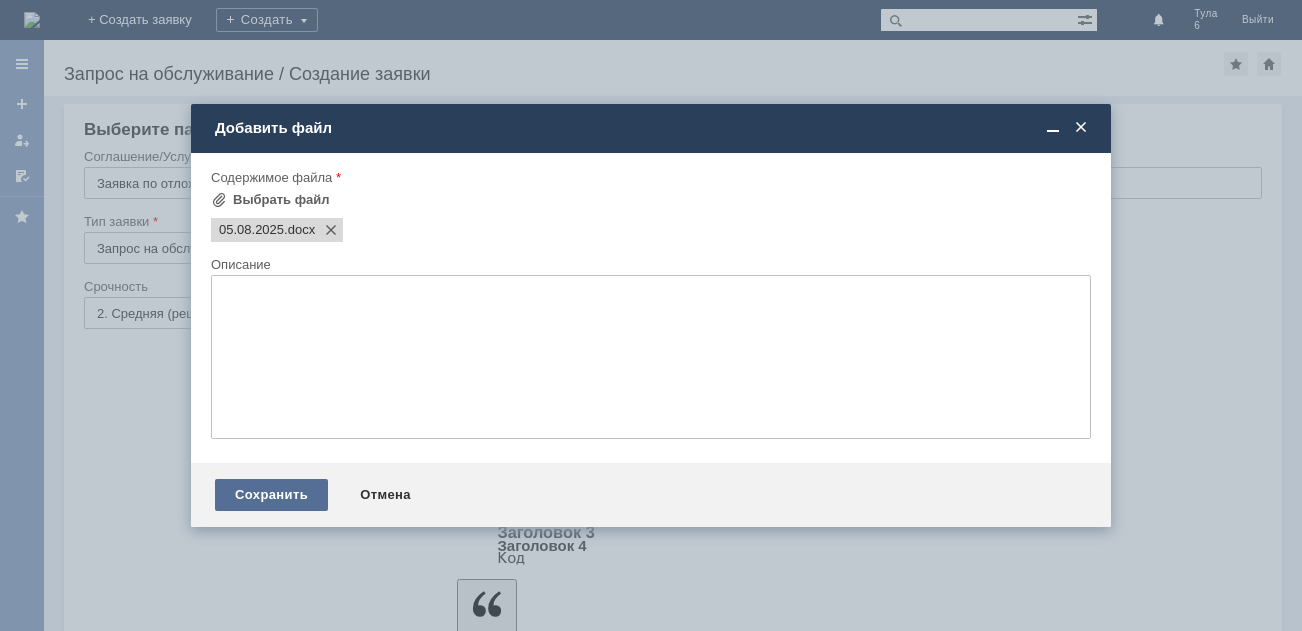 click on "Сохранить" at bounding box center (271, 495) 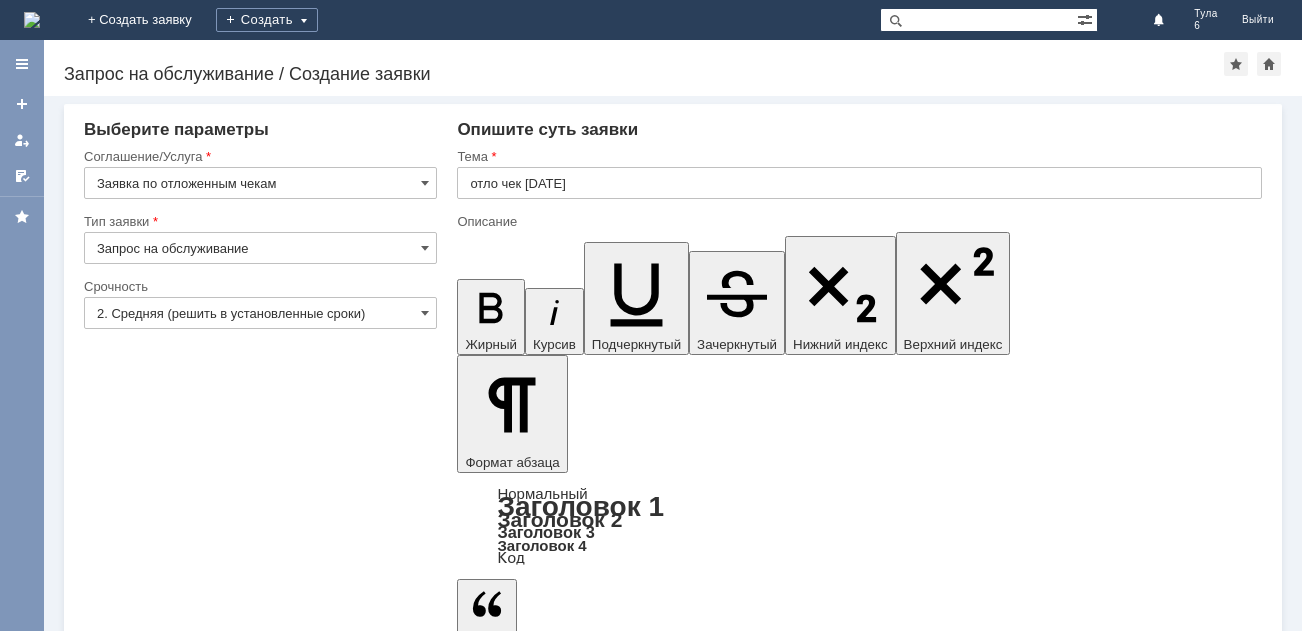 click on "Сохранить" at bounding box center (144, 5578) 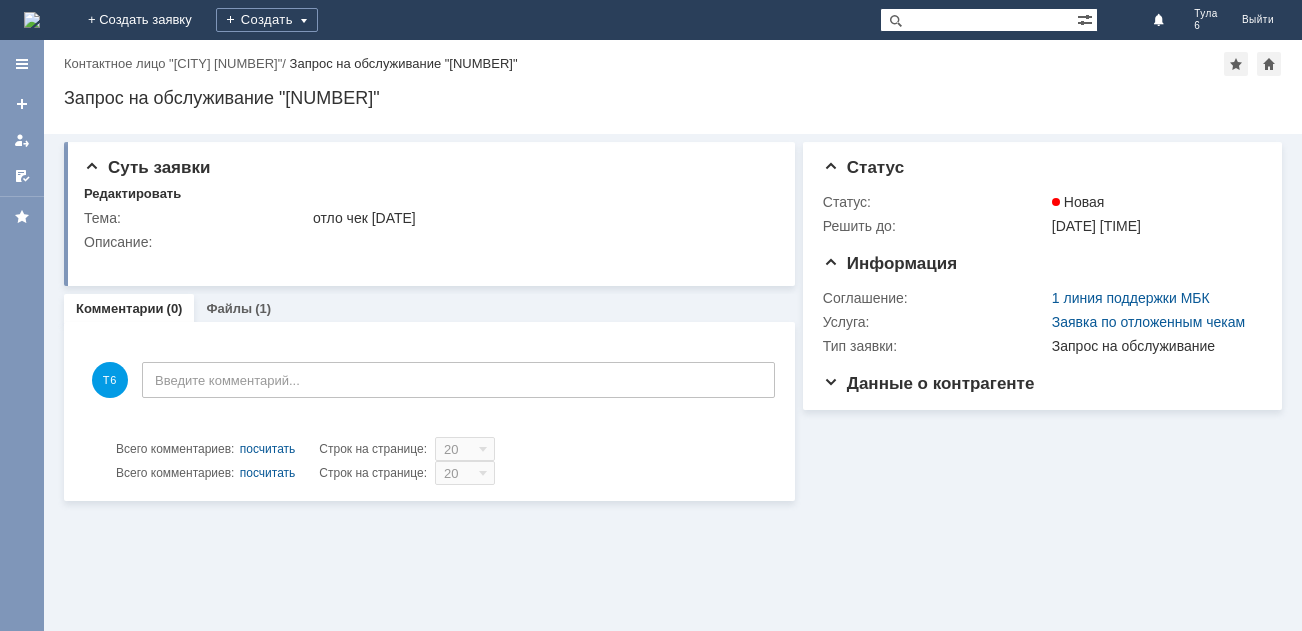 scroll, scrollTop: 0, scrollLeft: 0, axis: both 